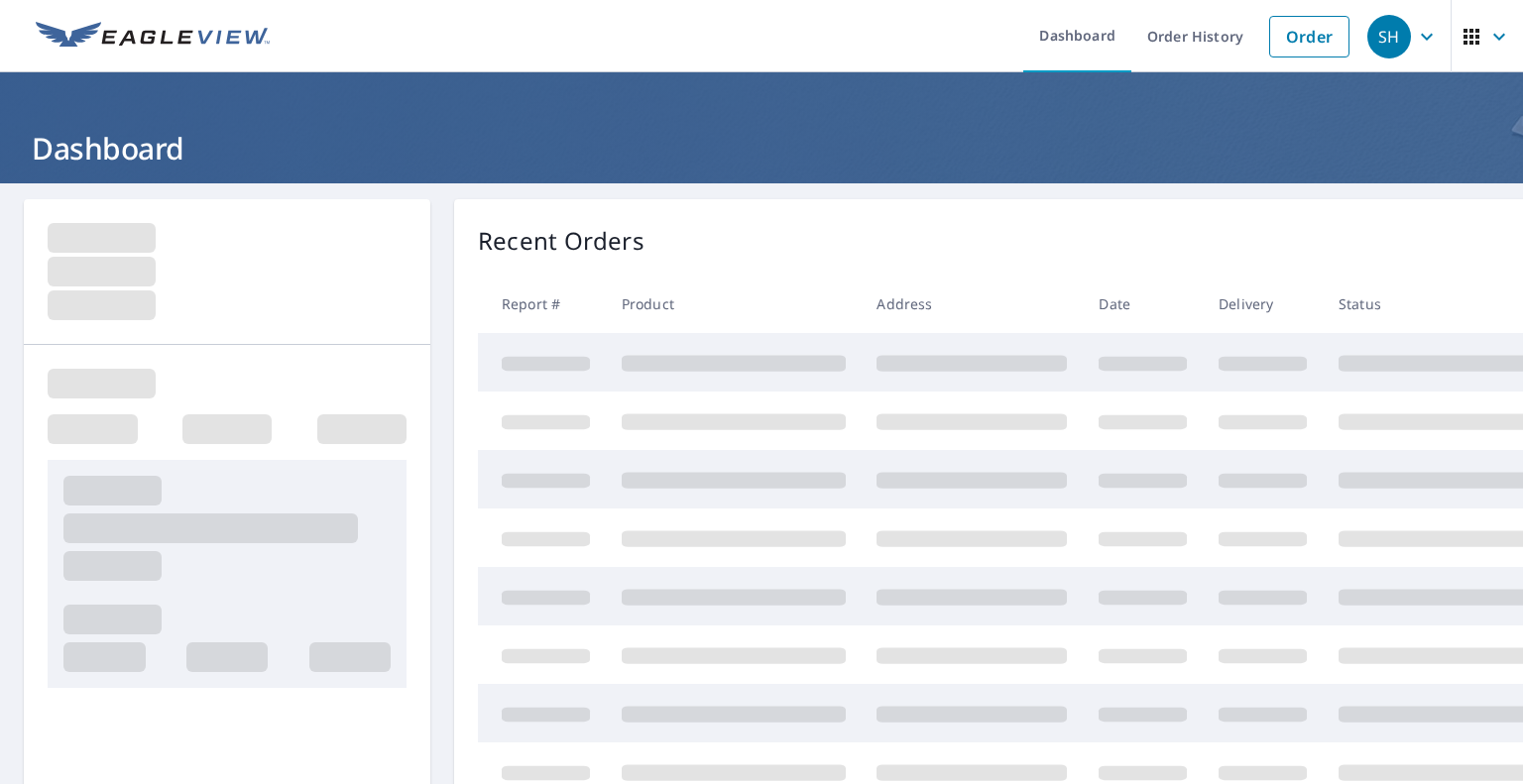scroll, scrollTop: 0, scrollLeft: 0, axis: both 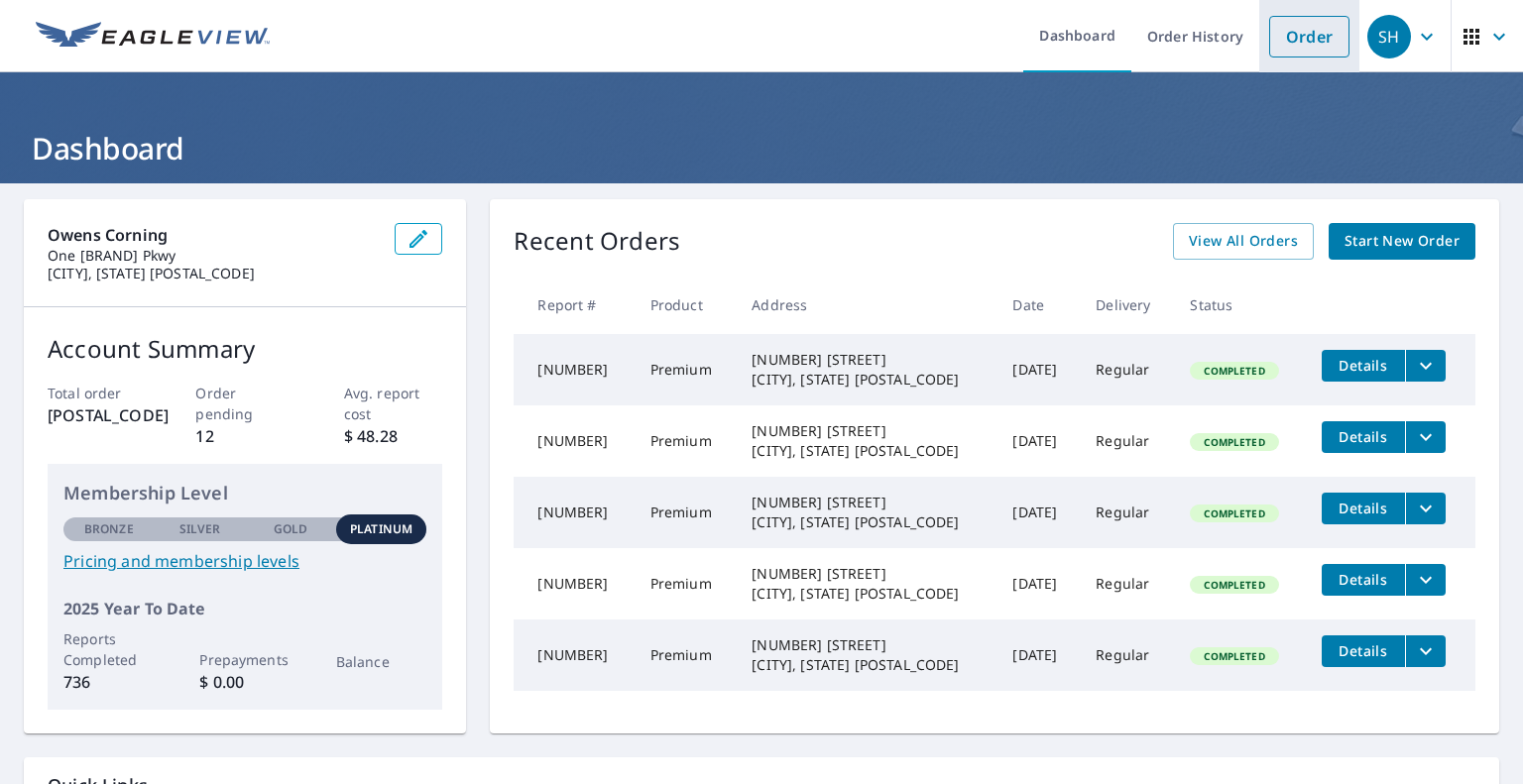 click on "Order" at bounding box center [1309, 37] 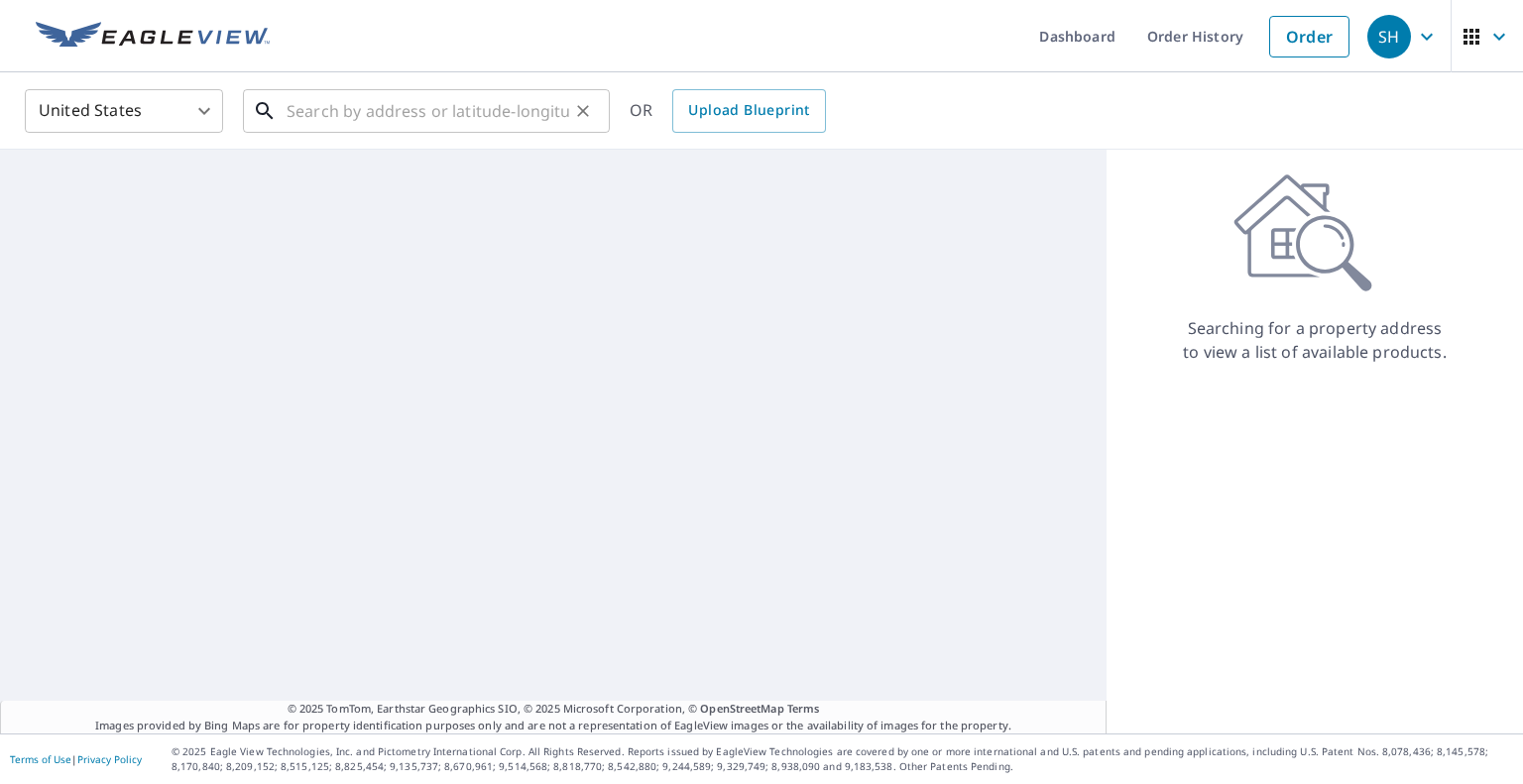 click at bounding box center (427, 111) 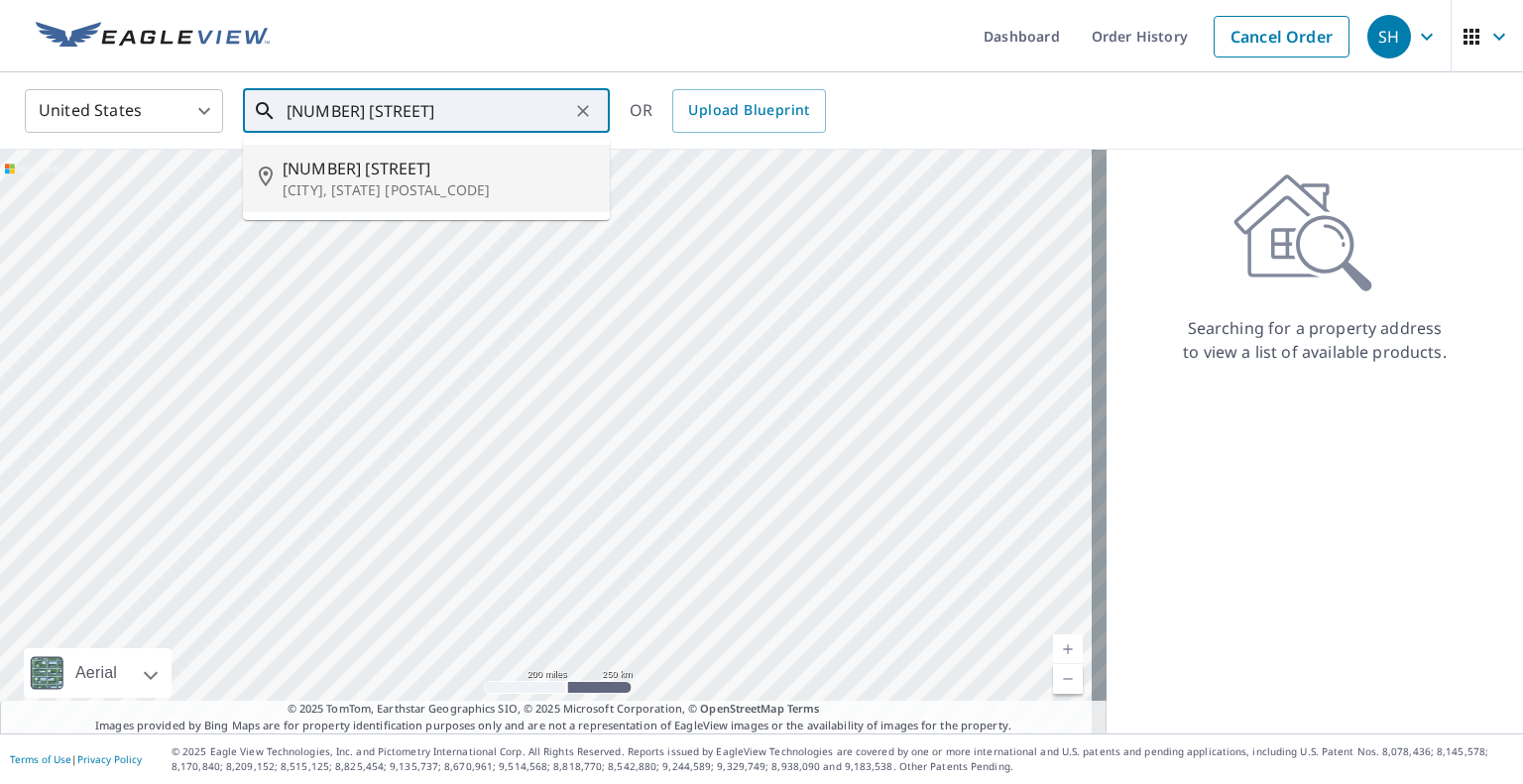 click on "[CITY], [STATE] [POSTAL_CODE]" at bounding box center [438, 190] 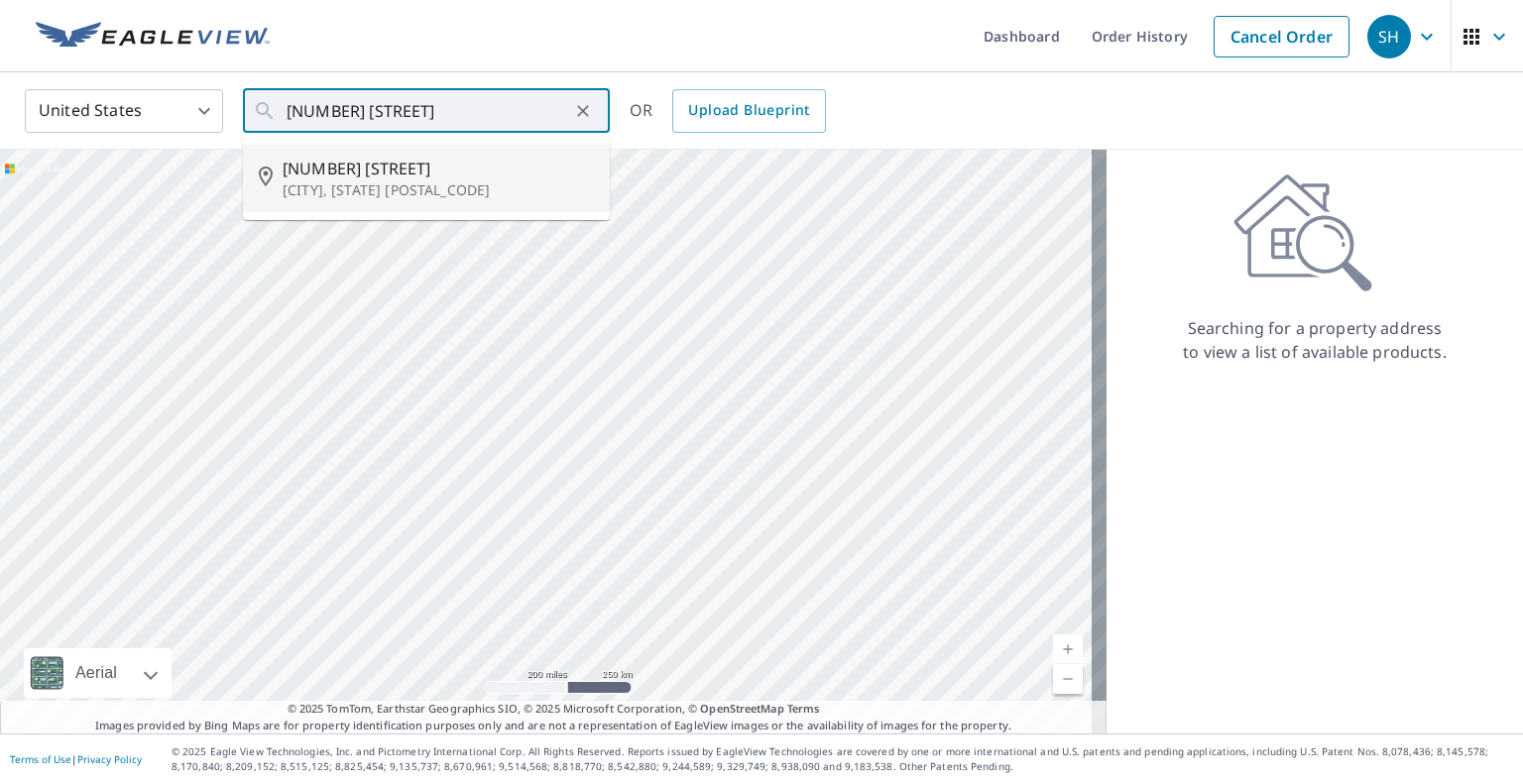 type on "4985 Sadler Rd Leitchfield, KY 42754" 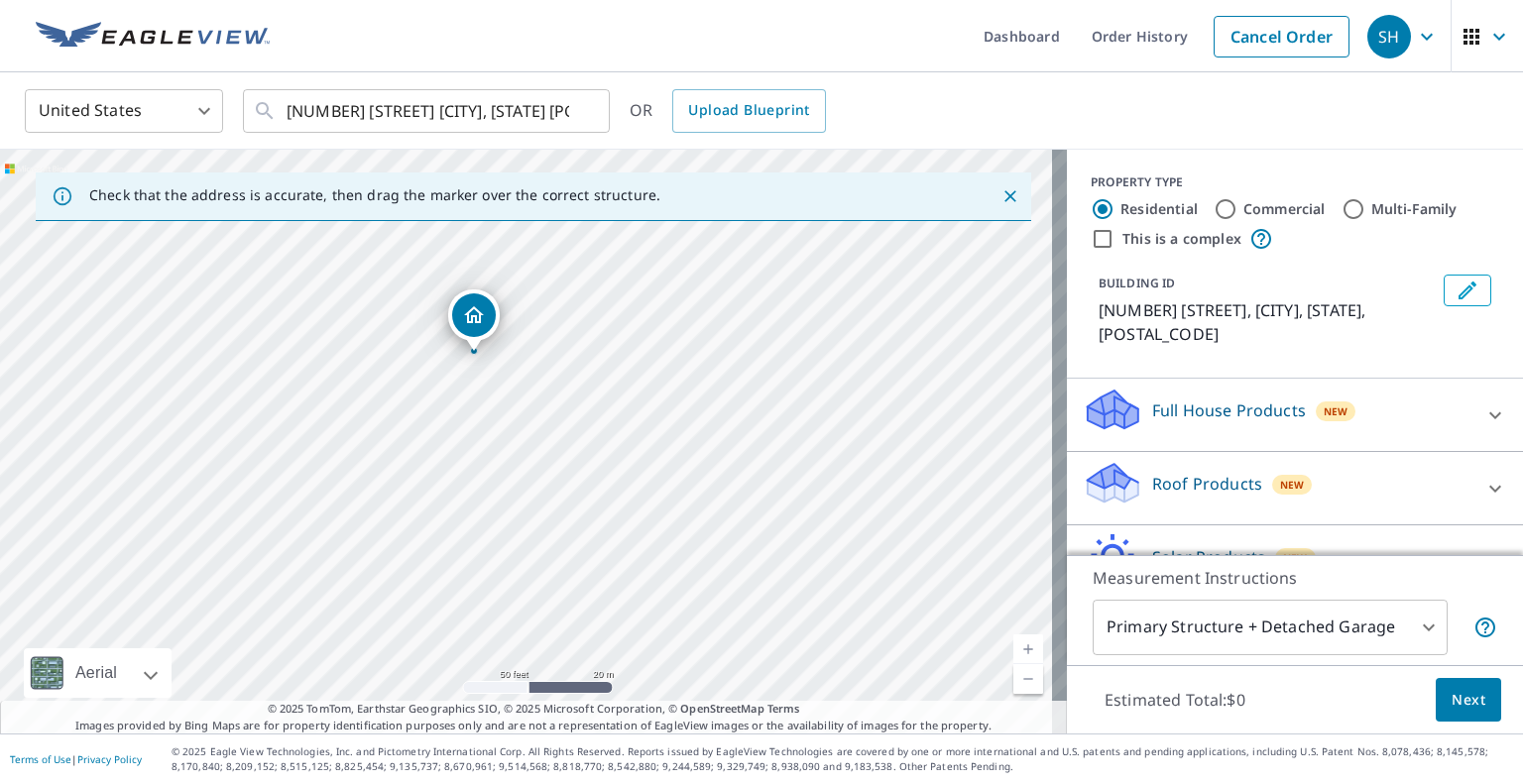 click on "Roof Products" at bounding box center [1207, 484] 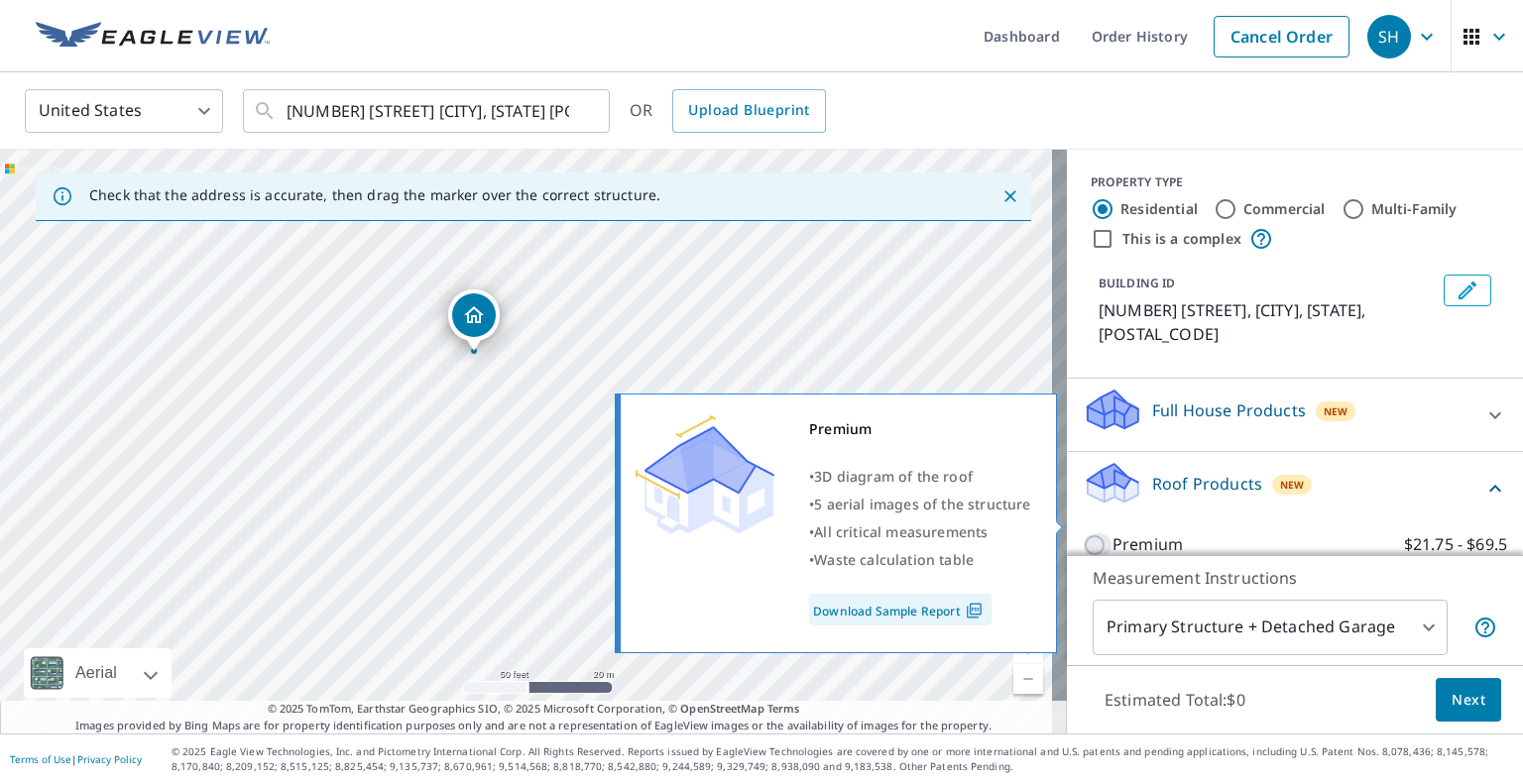 click on "Premium $21.75 - $69.5" at bounding box center [1098, 545] 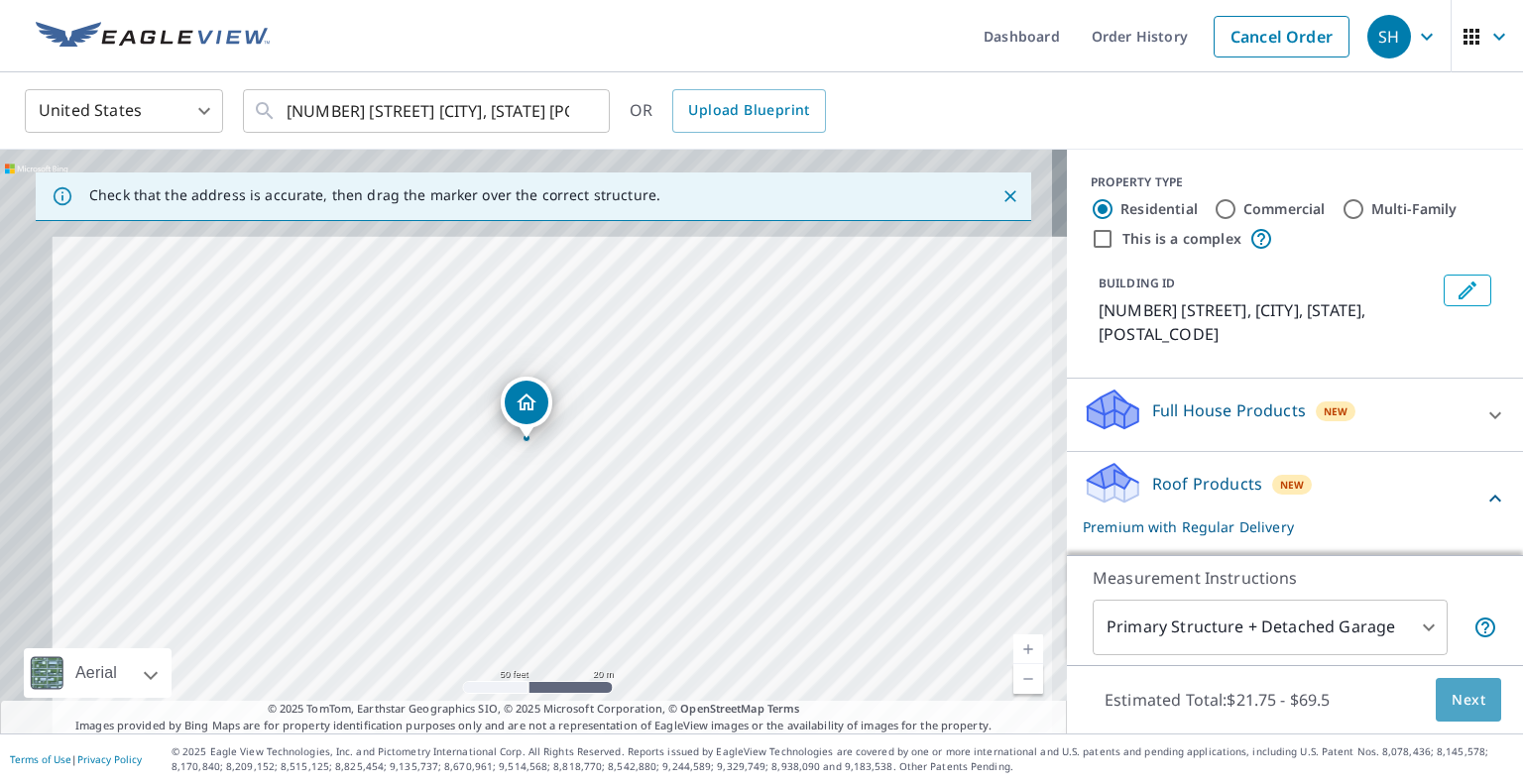 click on "Next" at bounding box center [1468, 700] 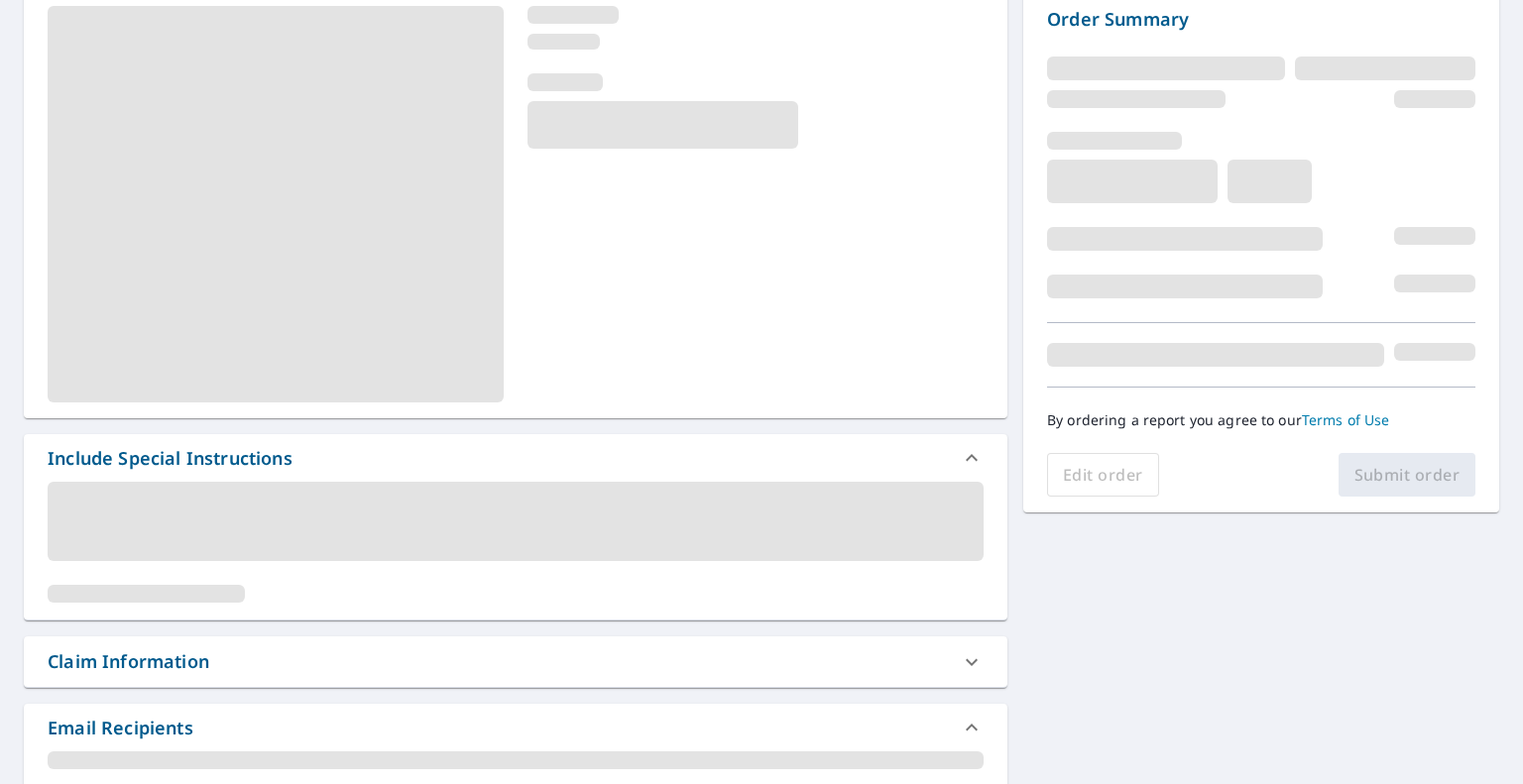 scroll, scrollTop: 297, scrollLeft: 0, axis: vertical 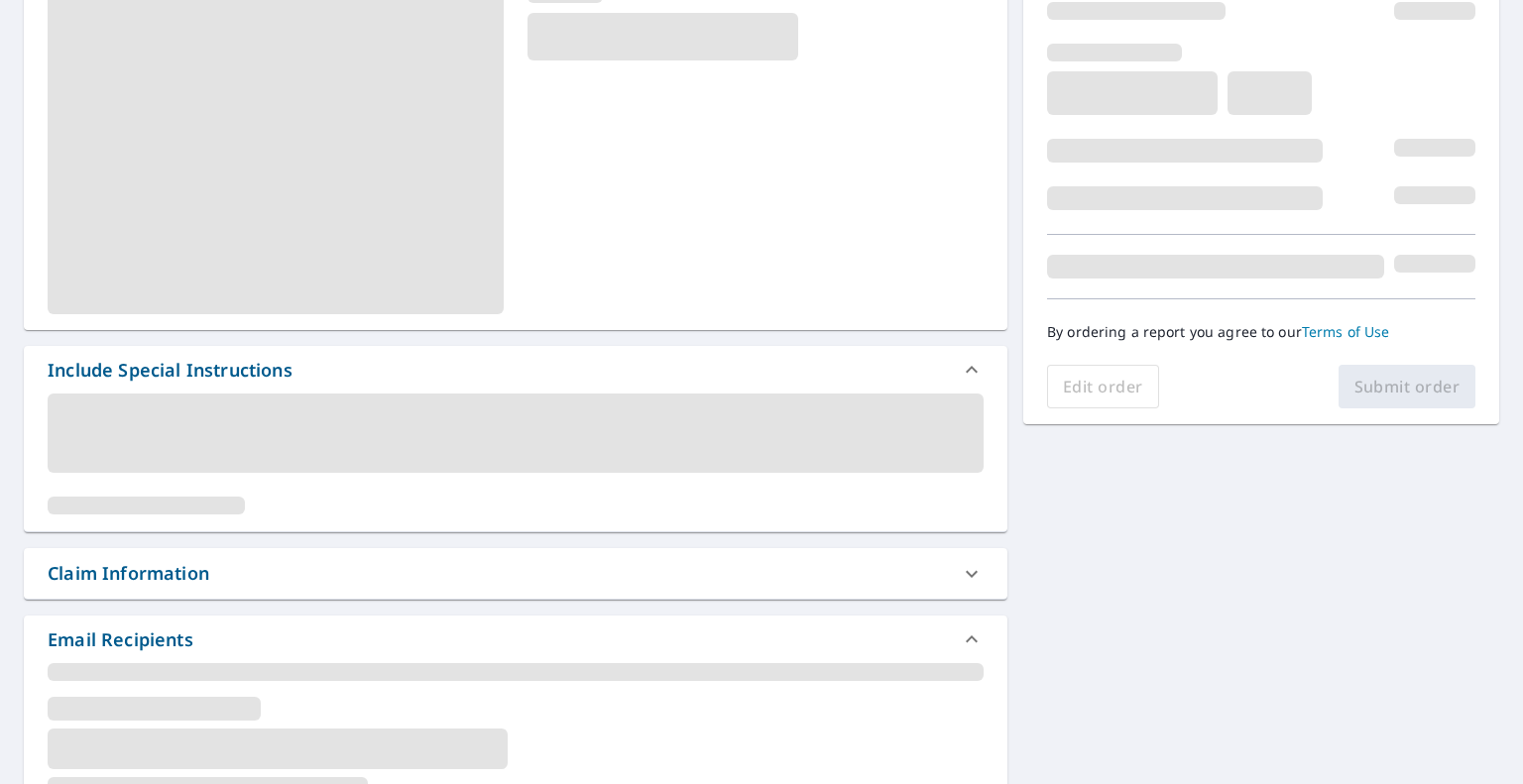 click on "Claim Information" at bounding box center [498, 573] 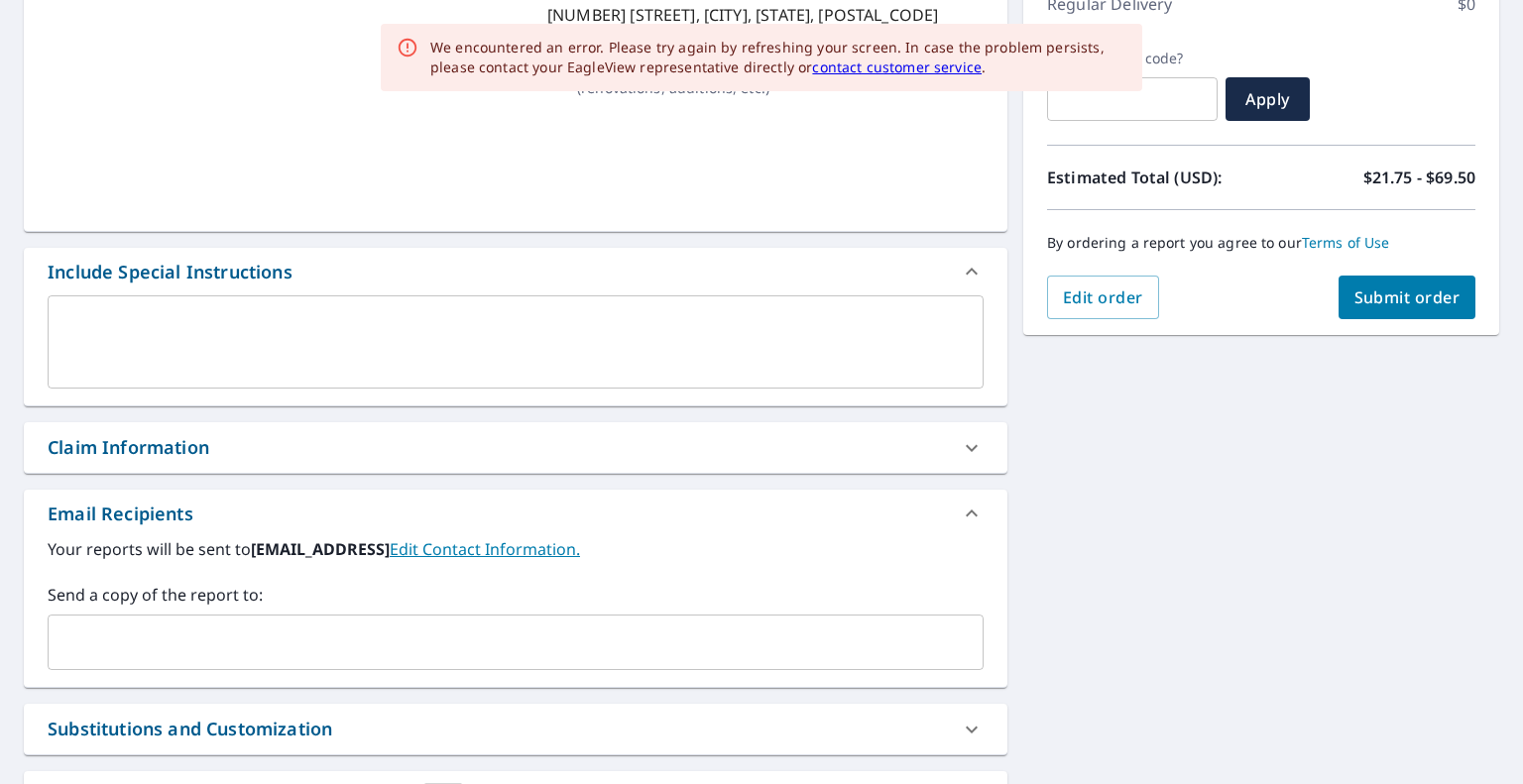 click at bounding box center (516, 342) 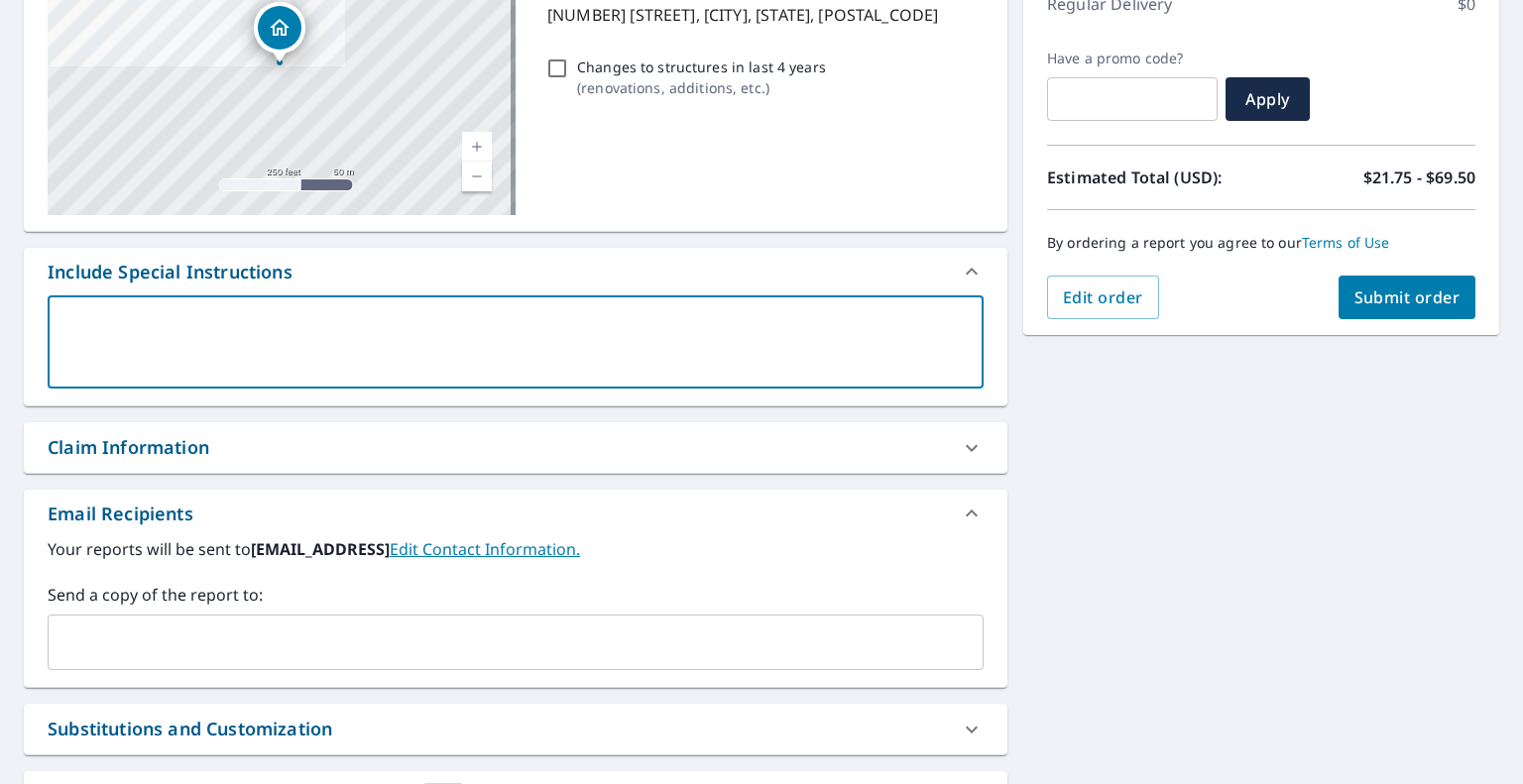 click on "Claim Information" at bounding box center (128, 447) 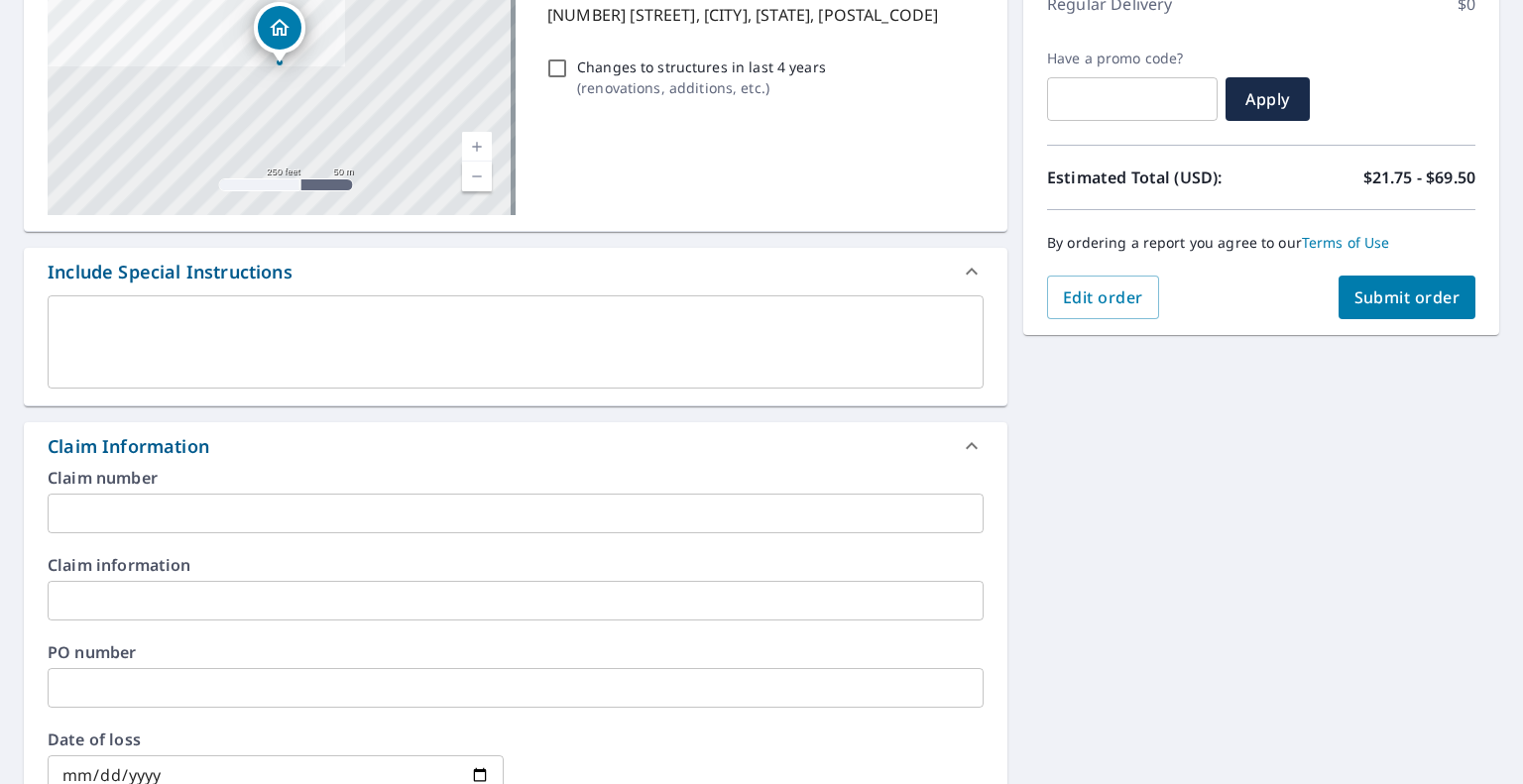 drag, startPoint x: 163, startPoint y: 510, endPoint x: 246, endPoint y: 500, distance: 83.60024 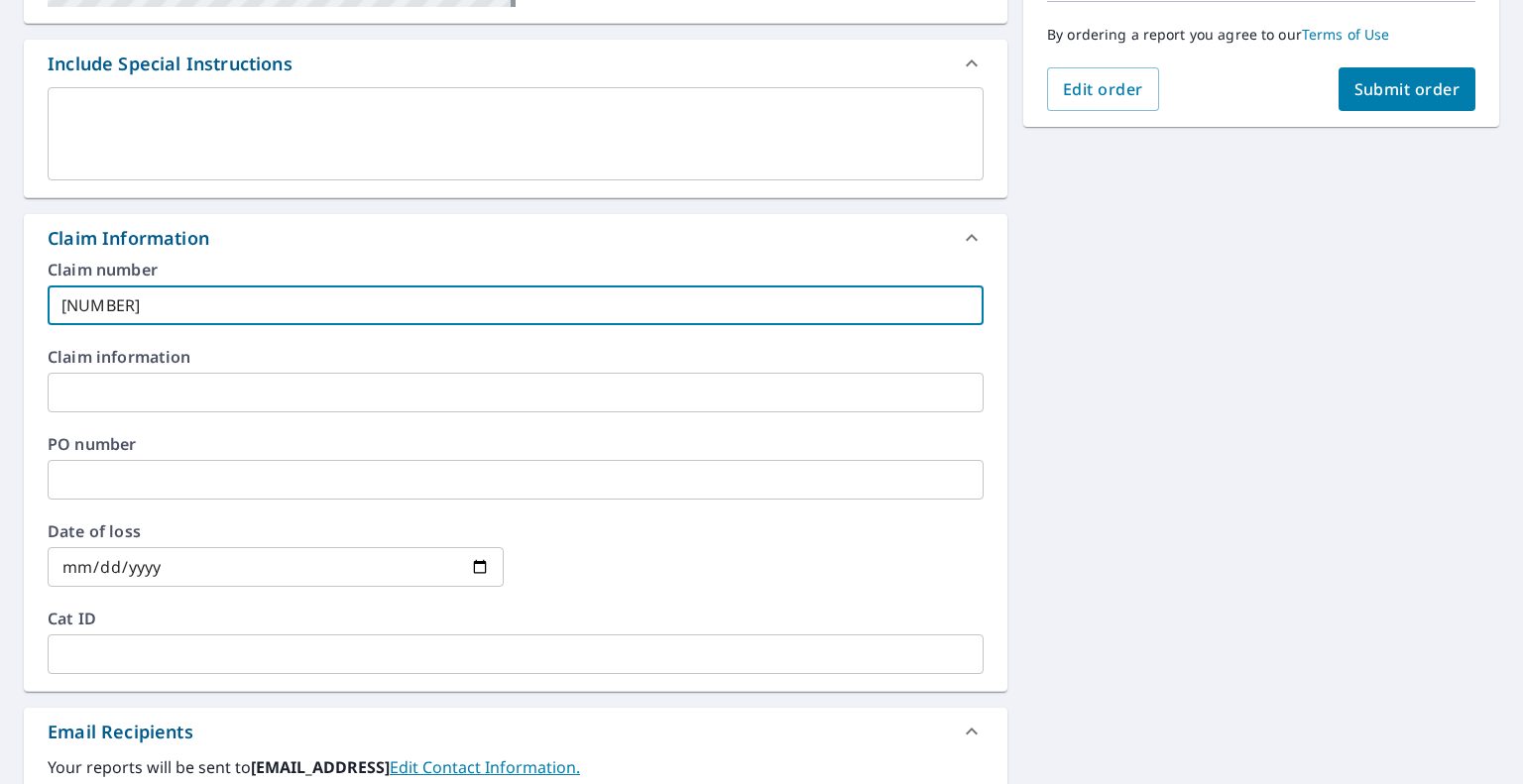 scroll, scrollTop: 392, scrollLeft: 0, axis: vertical 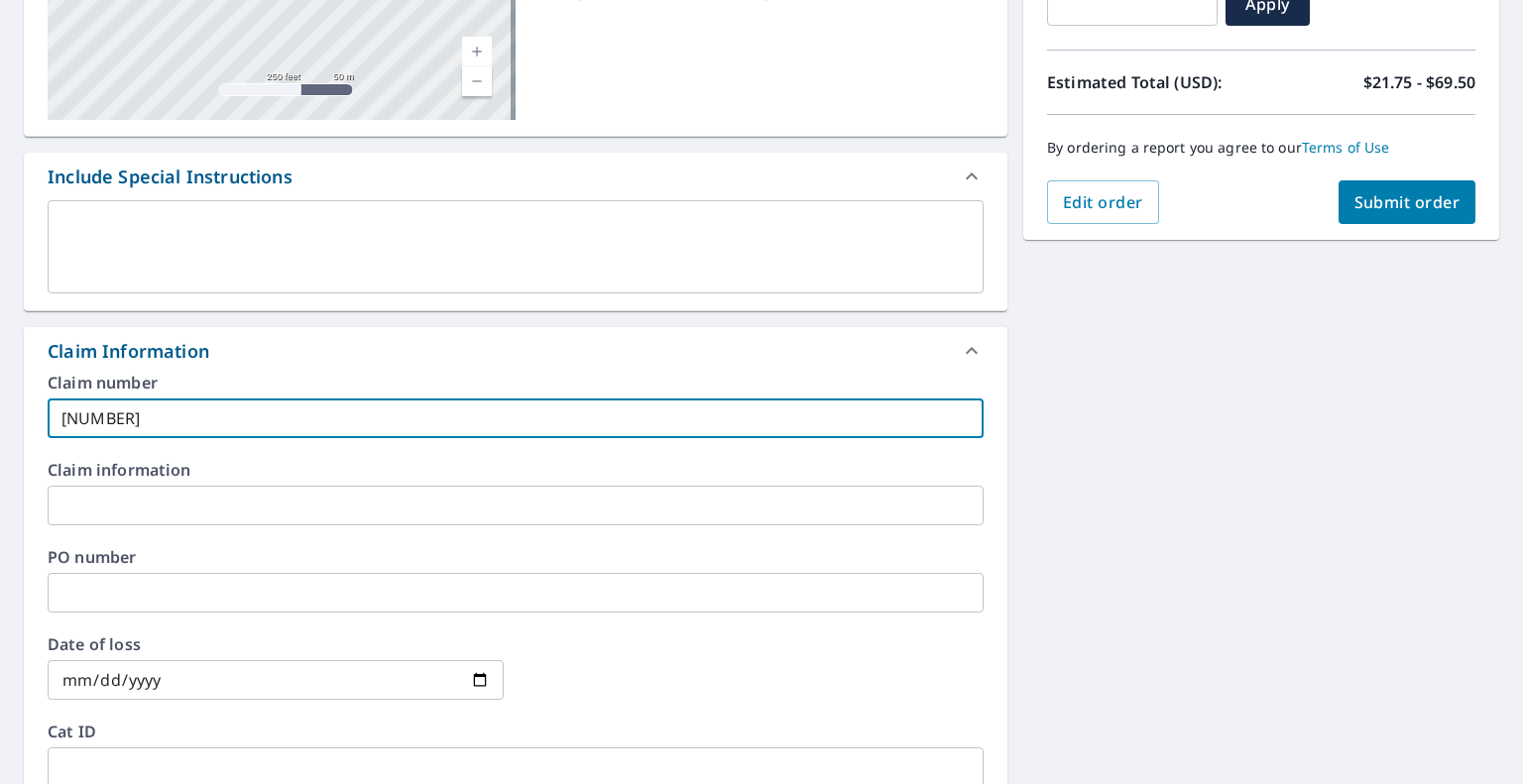 type on "20616036" 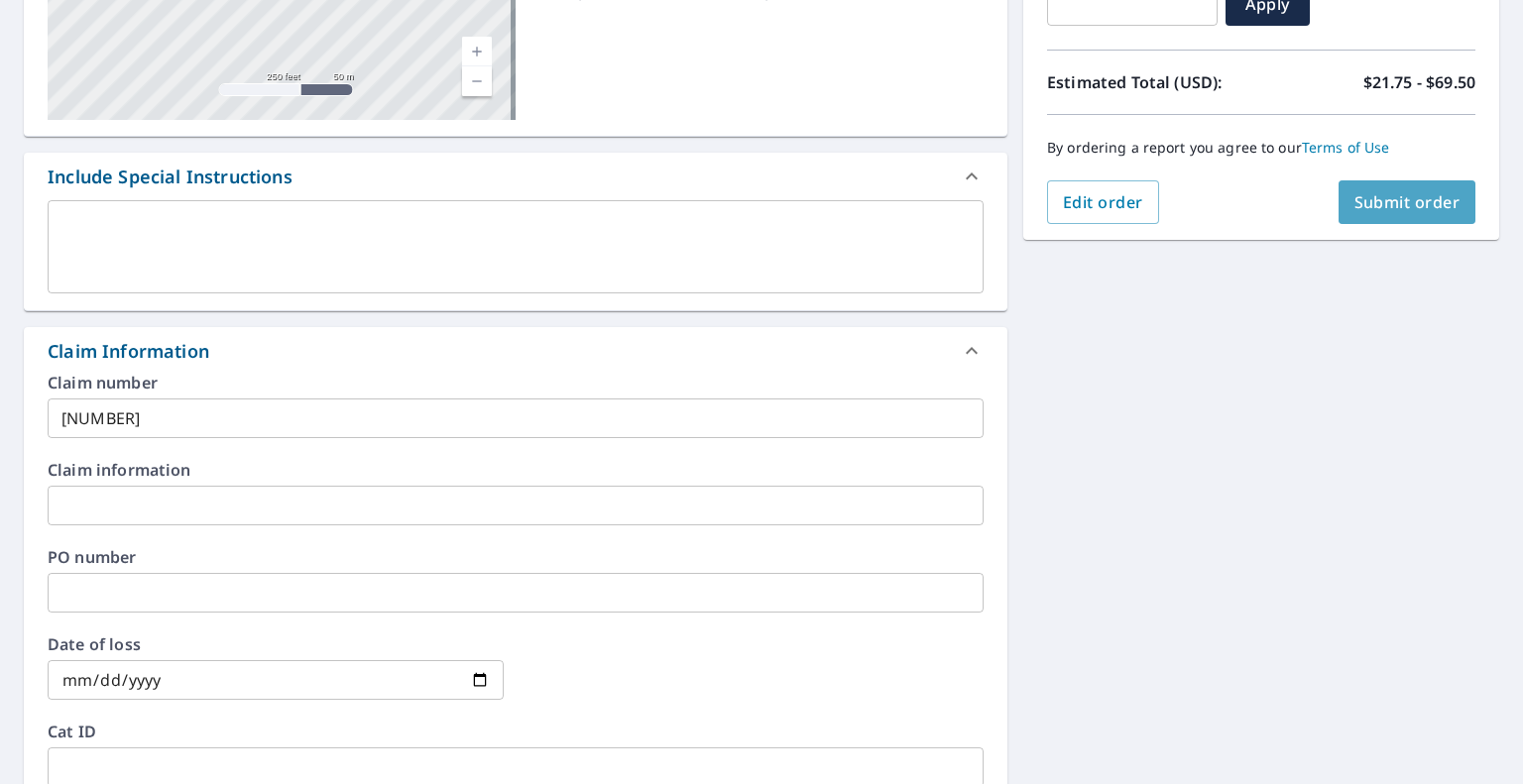 click on "Submit order" at bounding box center (1407, 202) 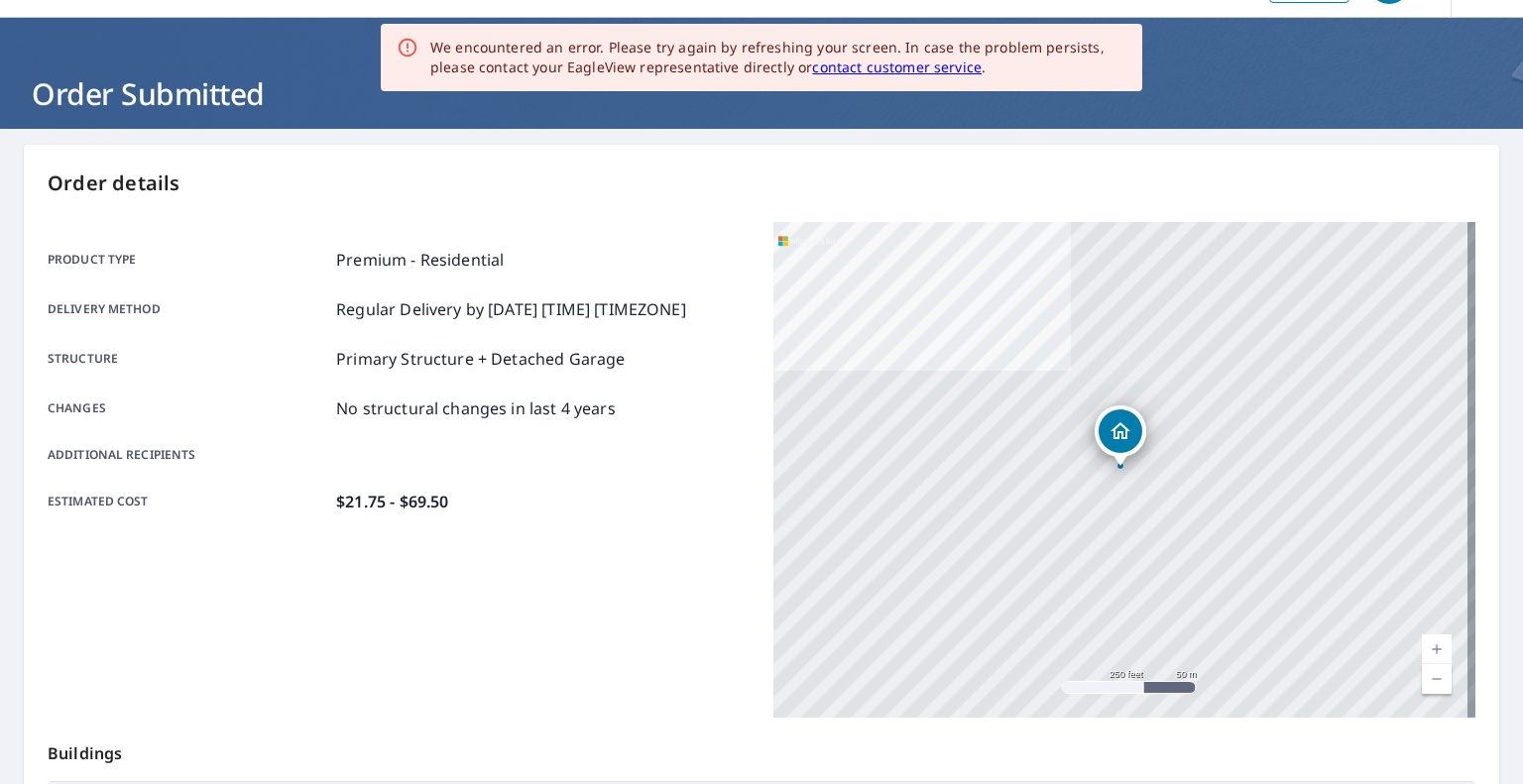scroll, scrollTop: 0, scrollLeft: 0, axis: both 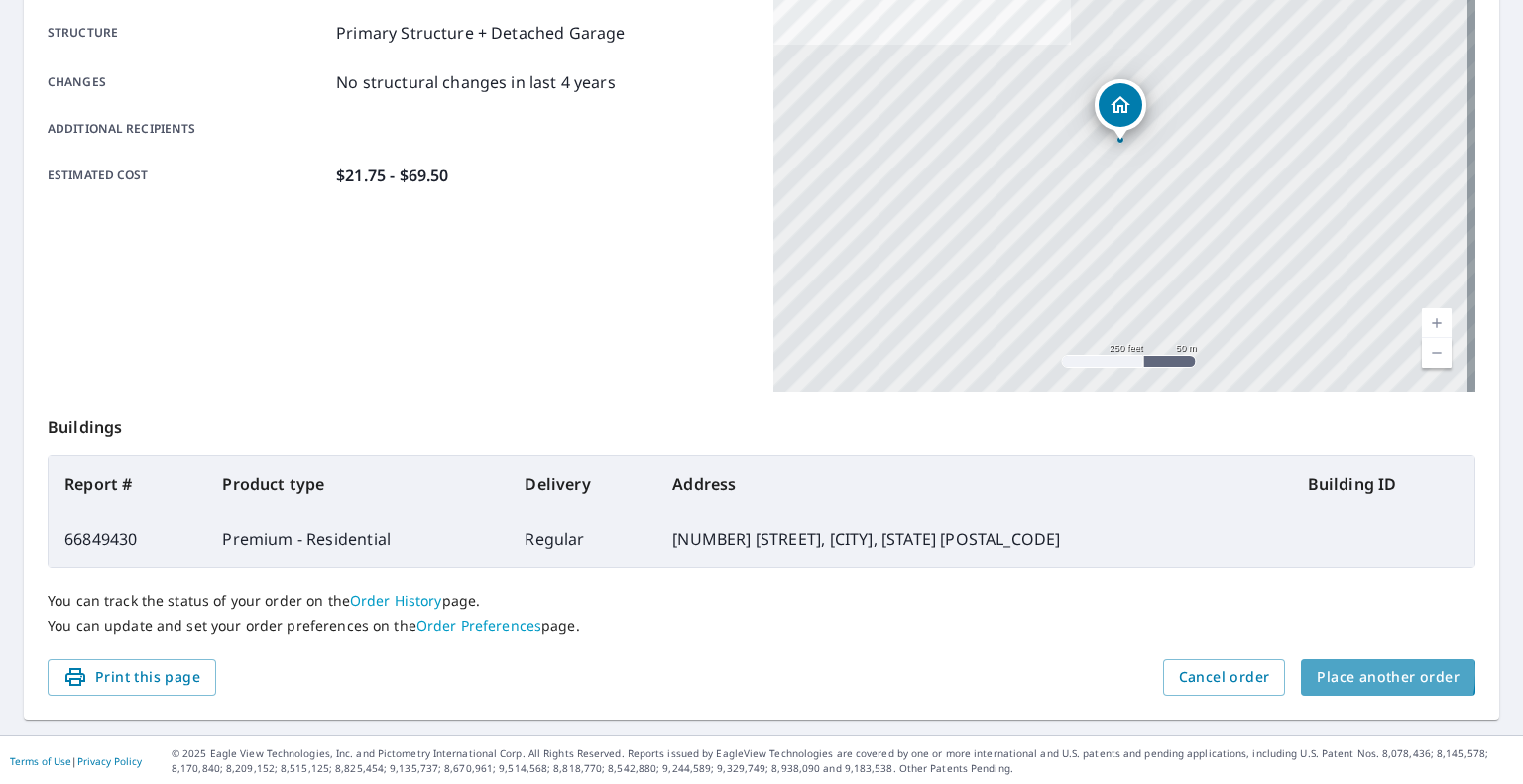 click on "Place another order" at bounding box center [1388, 677] 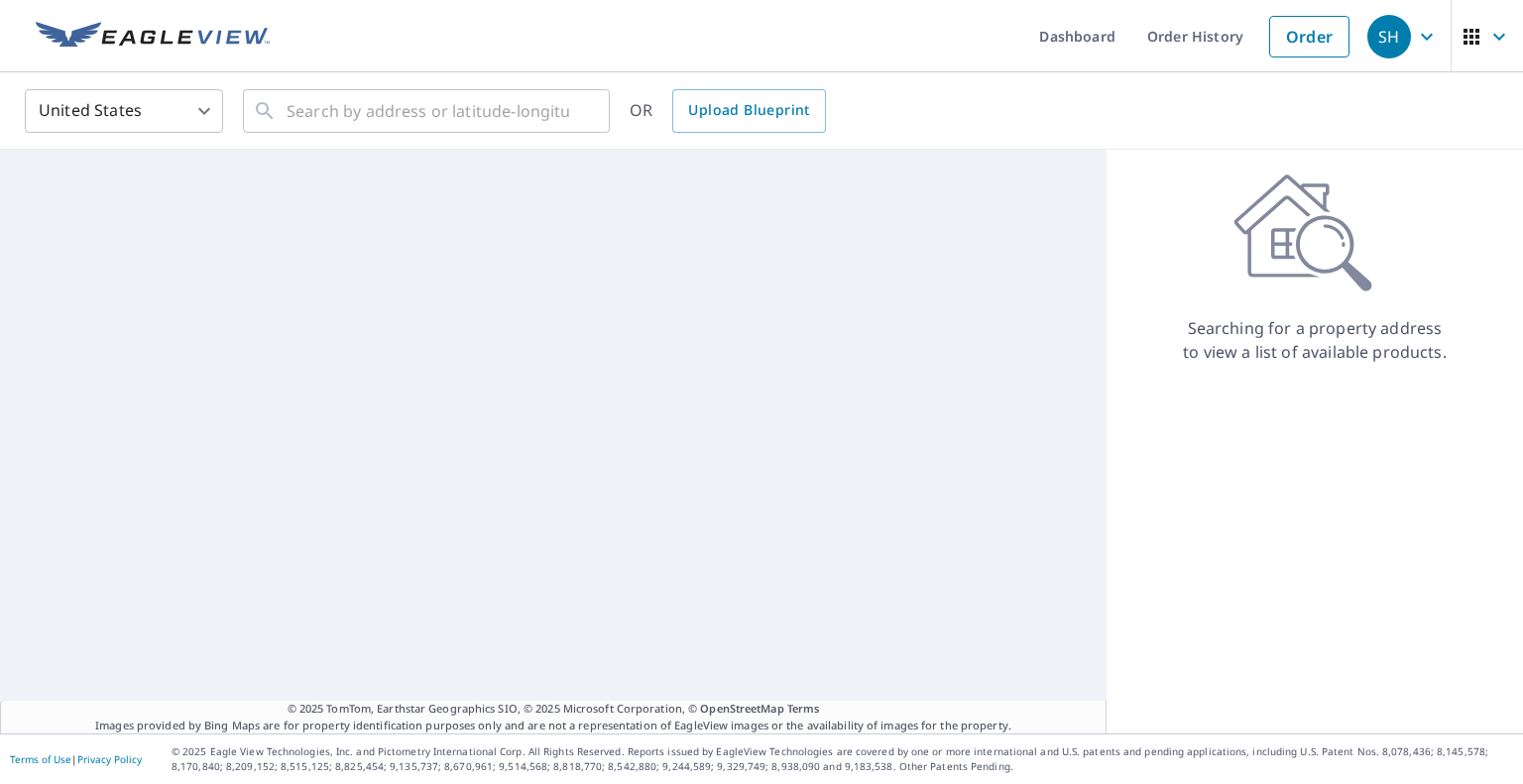 scroll, scrollTop: 0, scrollLeft: 0, axis: both 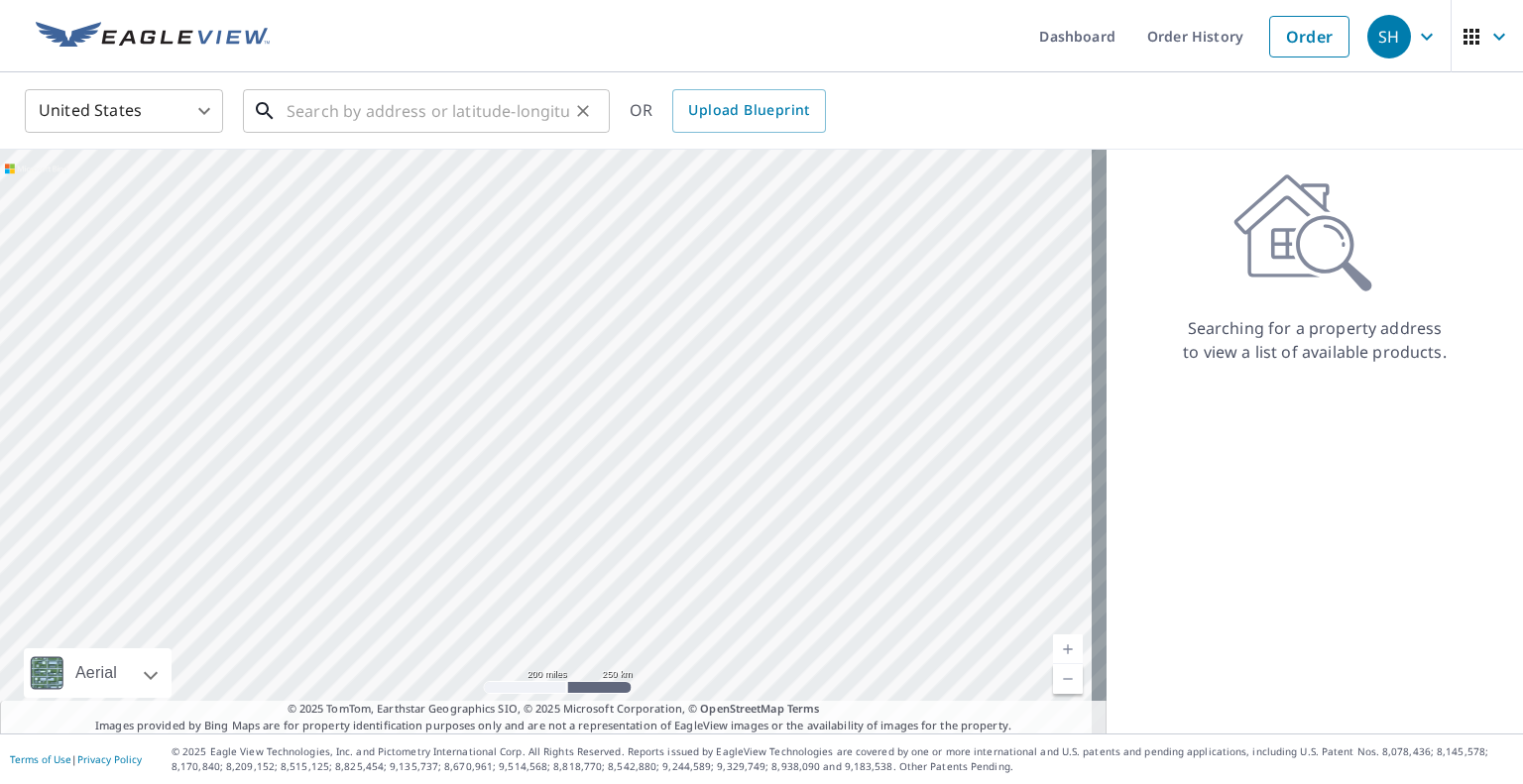 click at bounding box center [427, 111] 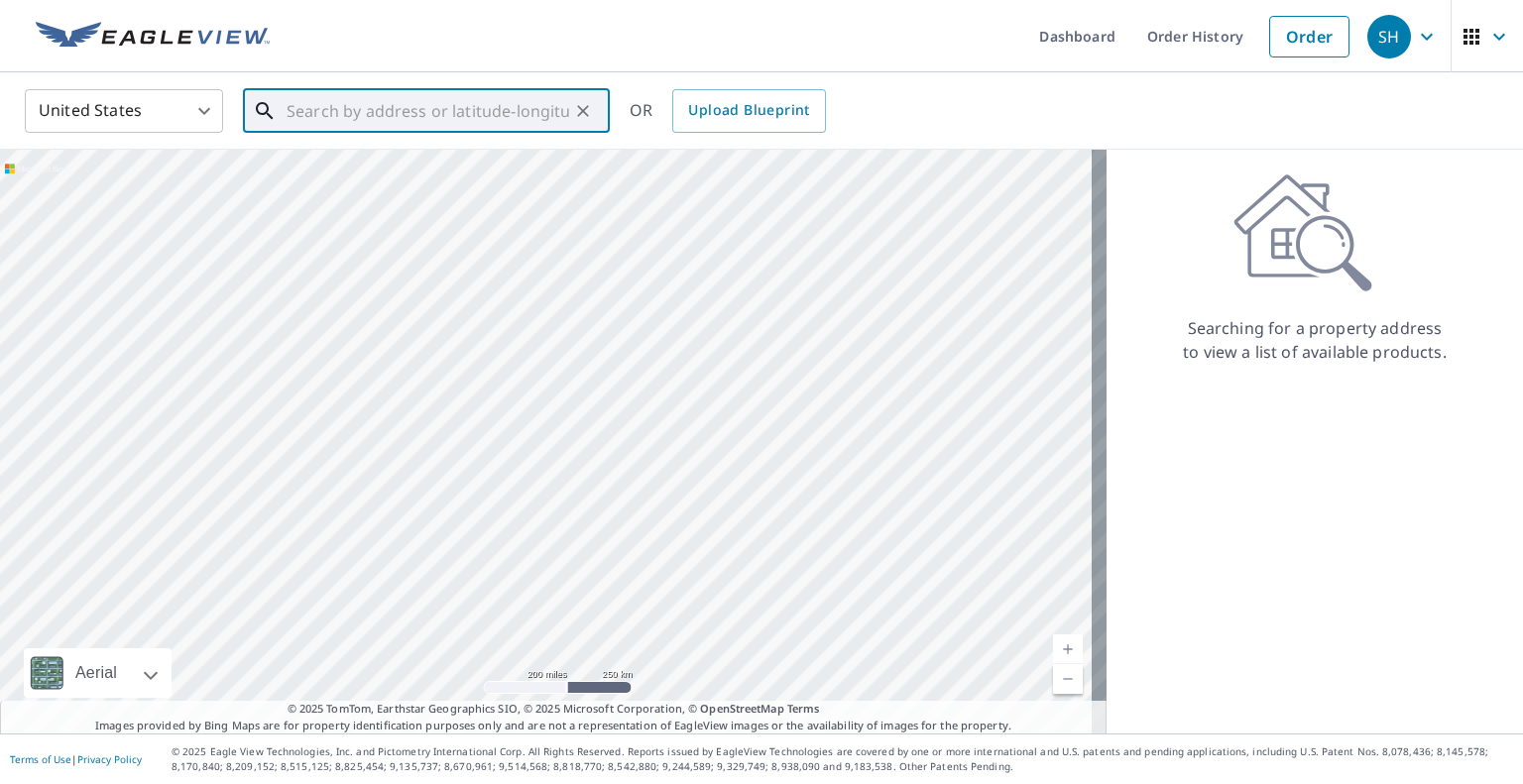 paste on "[NUMBER] [STREET]" 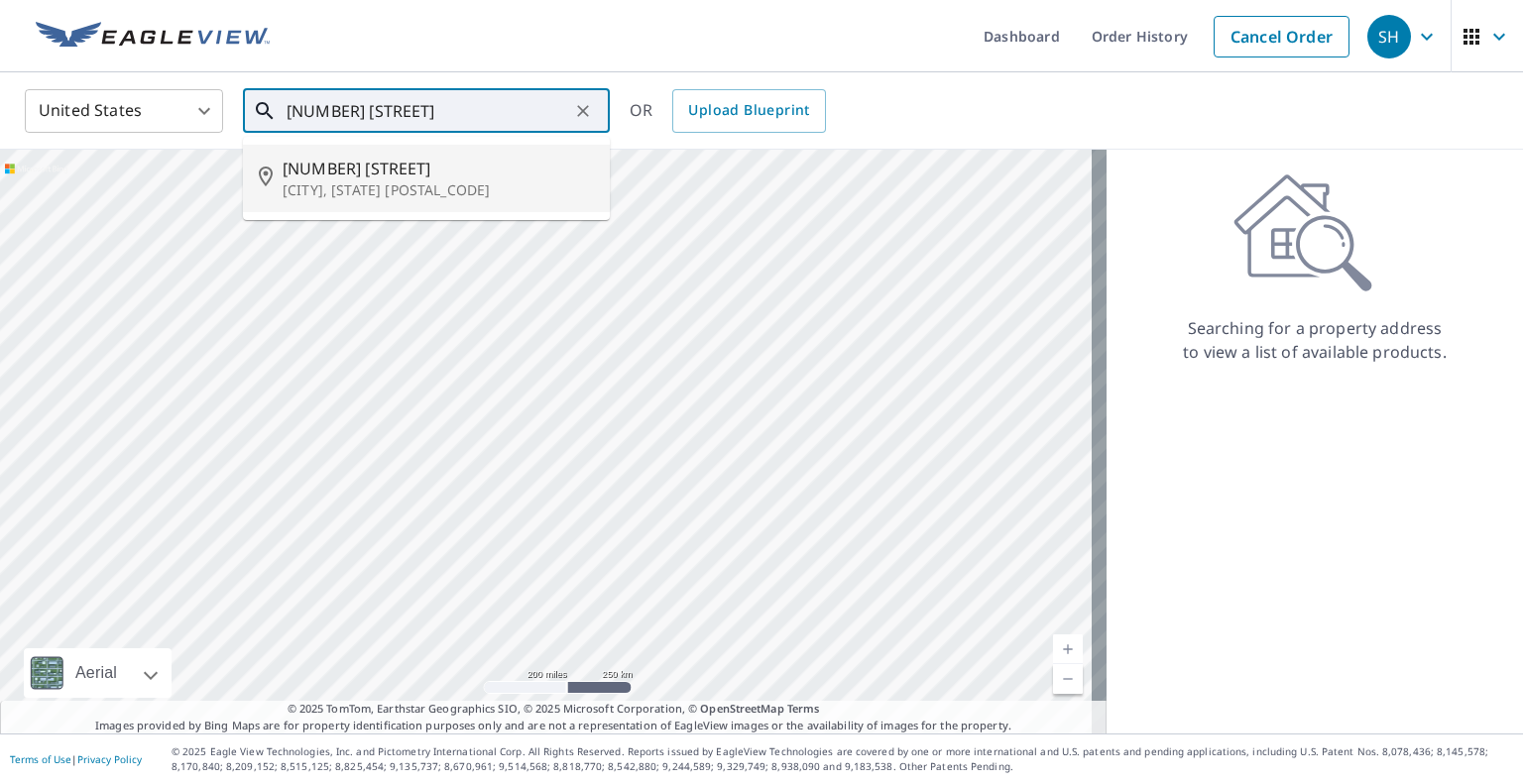 click on "[NUMBER] [STREET] [CITY], [STATE] [POSTAL_CODE]" at bounding box center (426, 178) 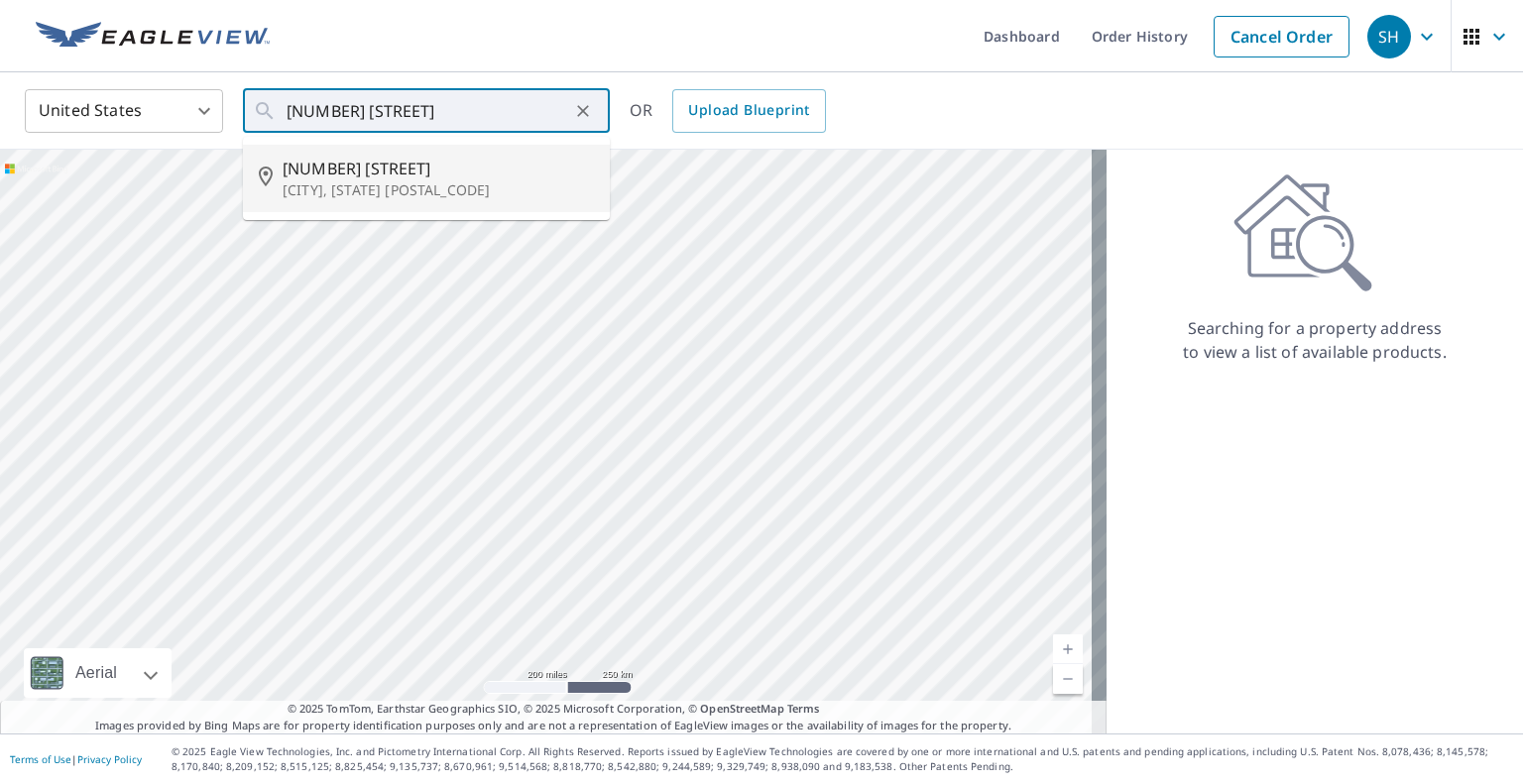 type on "[NUMBER] [STREET] [CITY], [STATE] [POSTAL_CODE]" 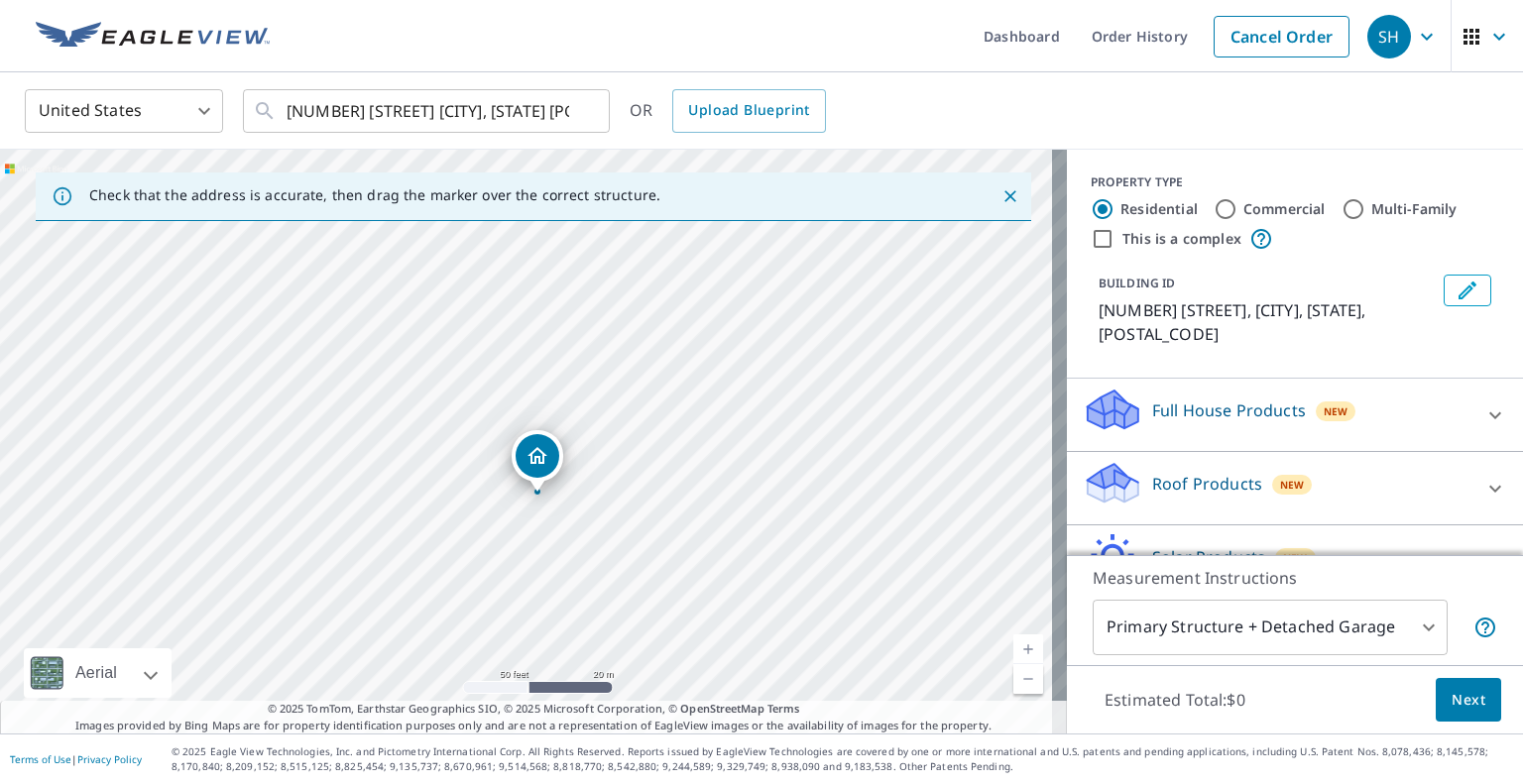 click on "Roof Products" at bounding box center [1207, 484] 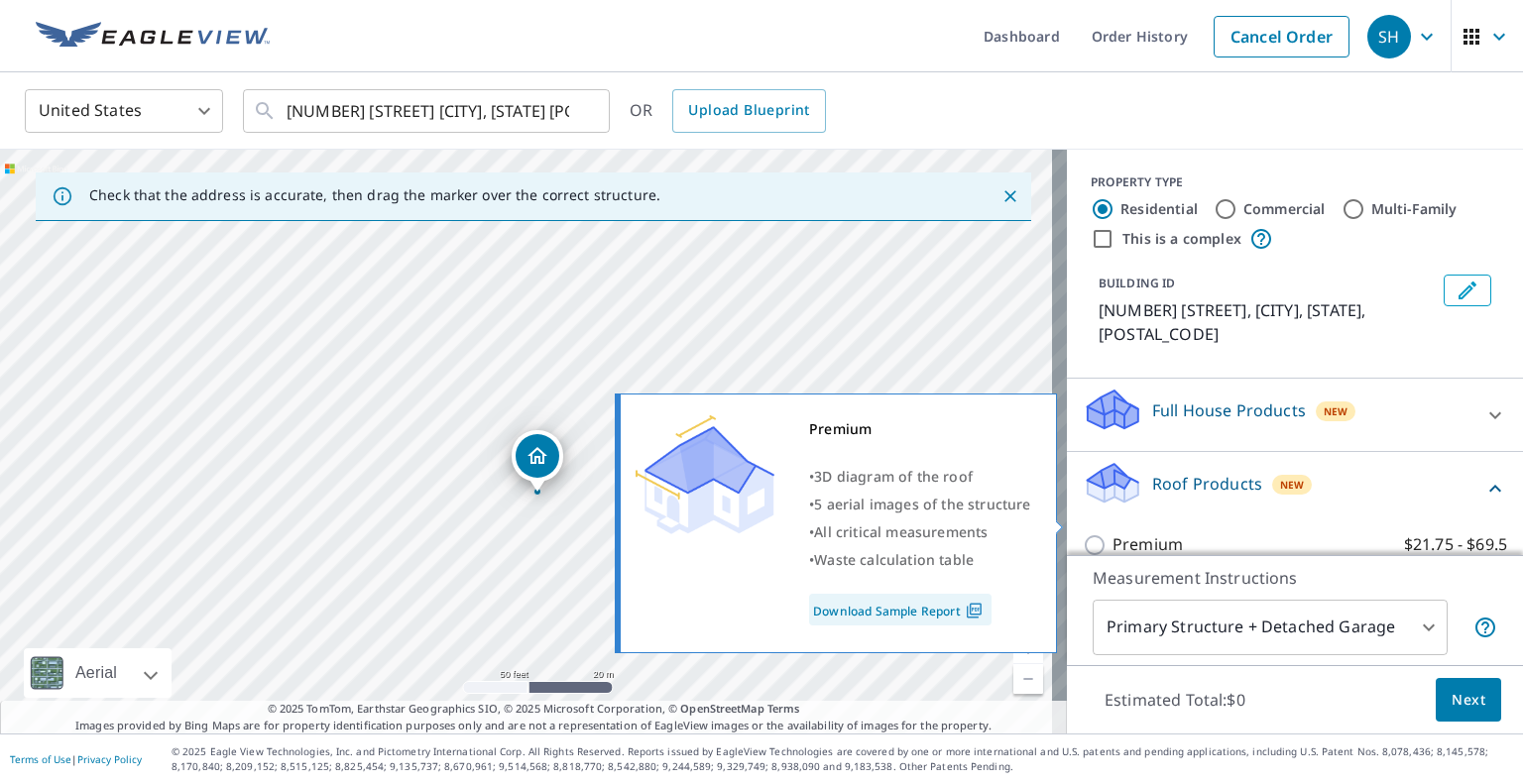 click on "Premium" at bounding box center [1147, 544] 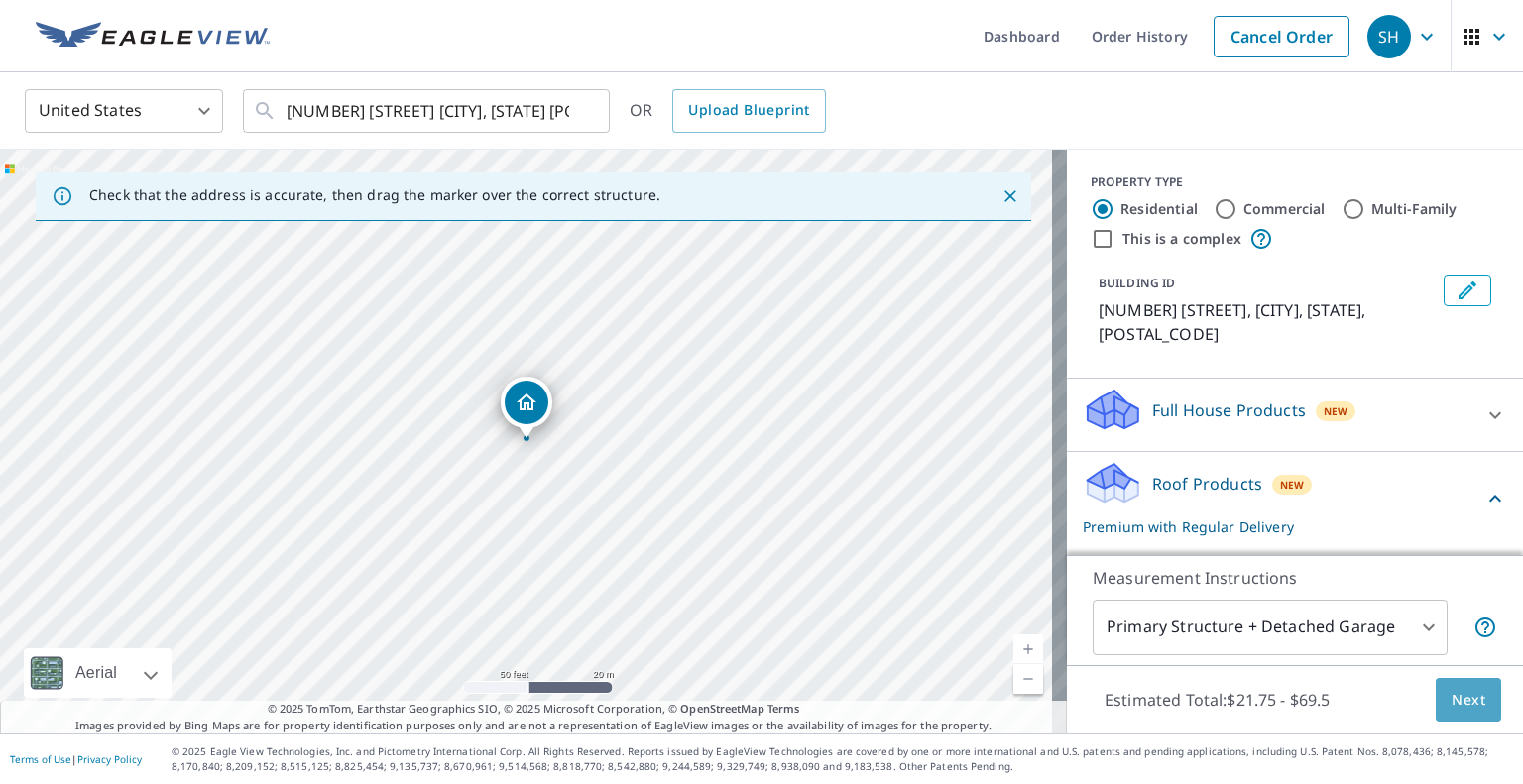 click on "Next" at bounding box center (1468, 700) 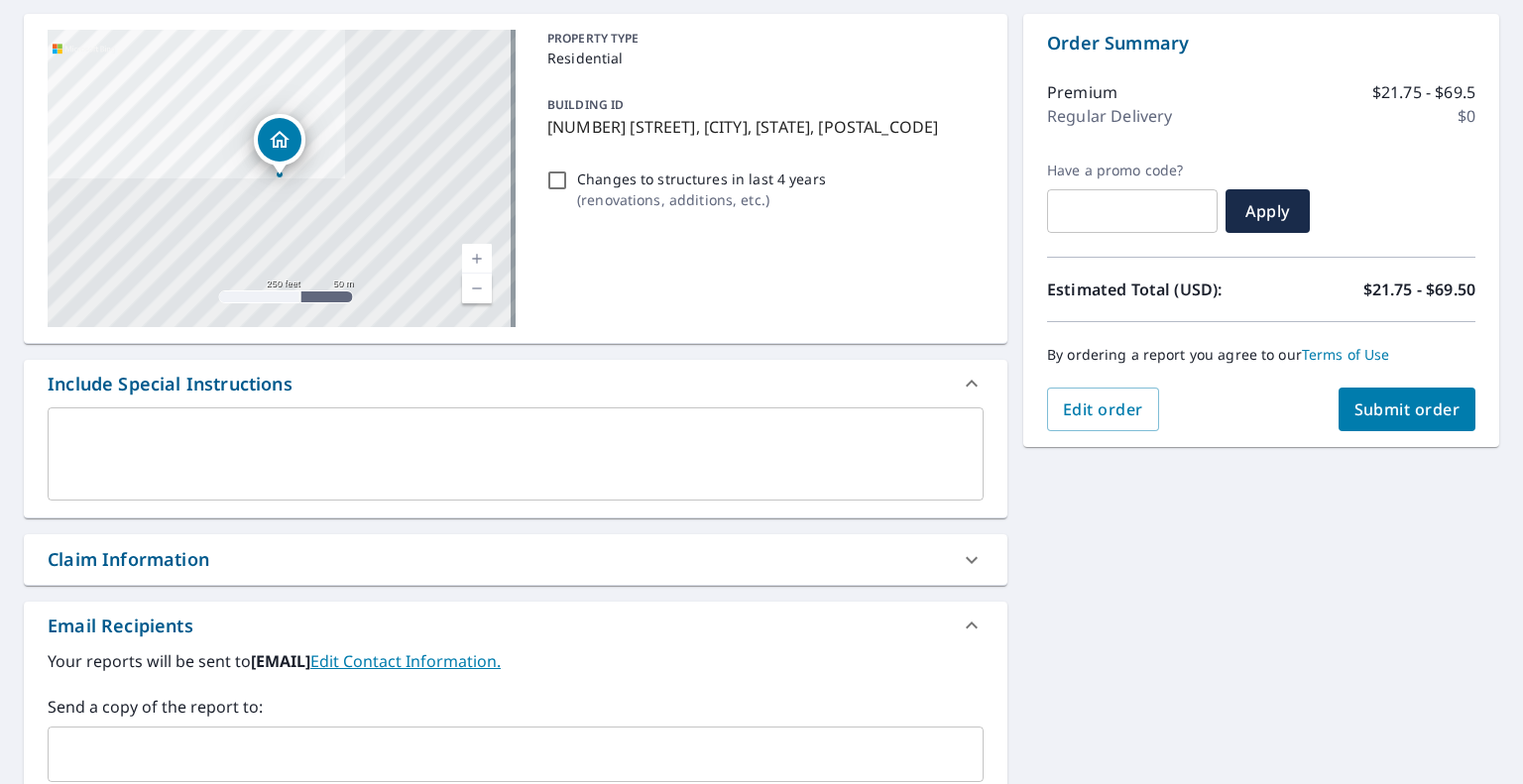 scroll, scrollTop: 198, scrollLeft: 0, axis: vertical 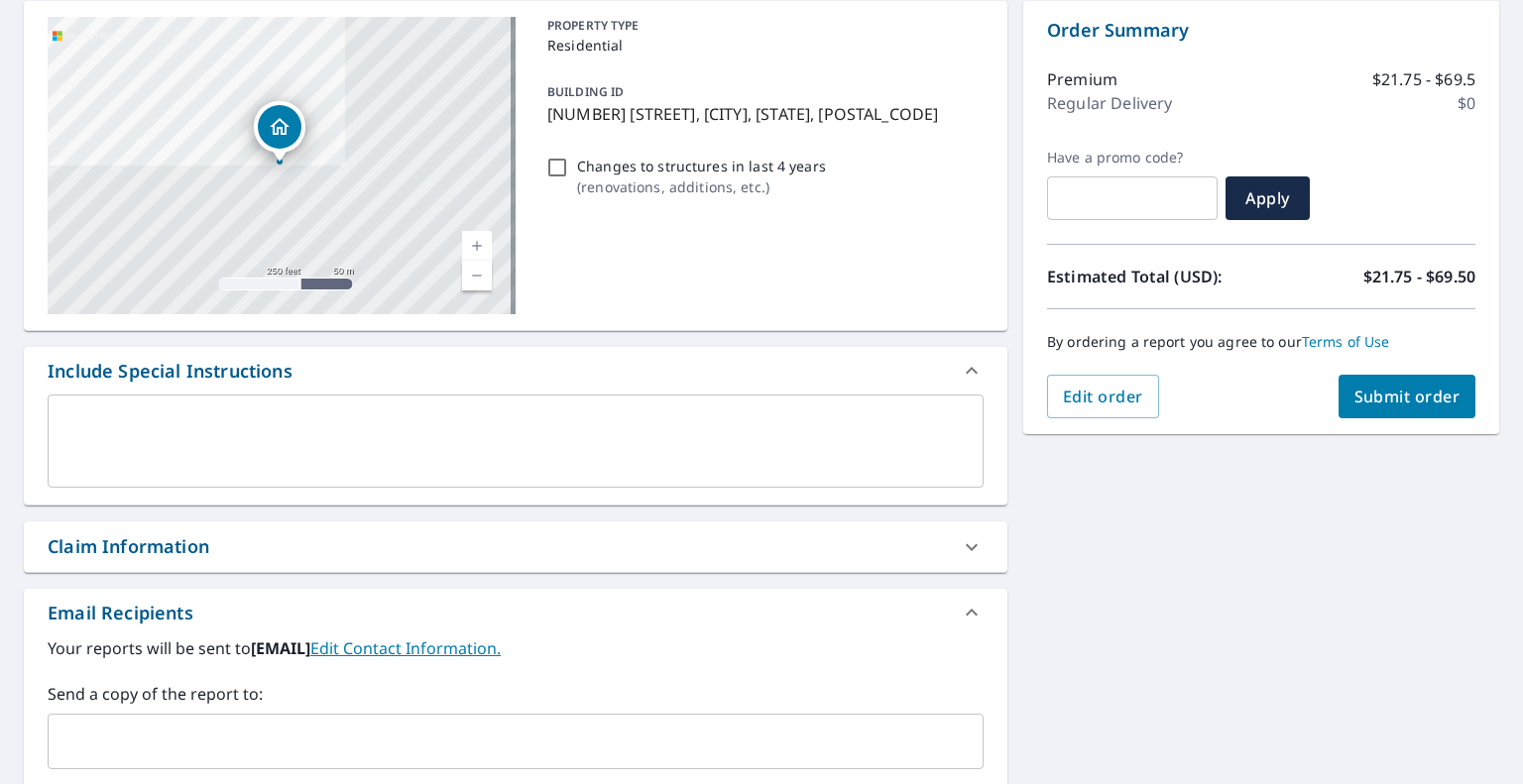 click on "Claim Information" at bounding box center [498, 546] 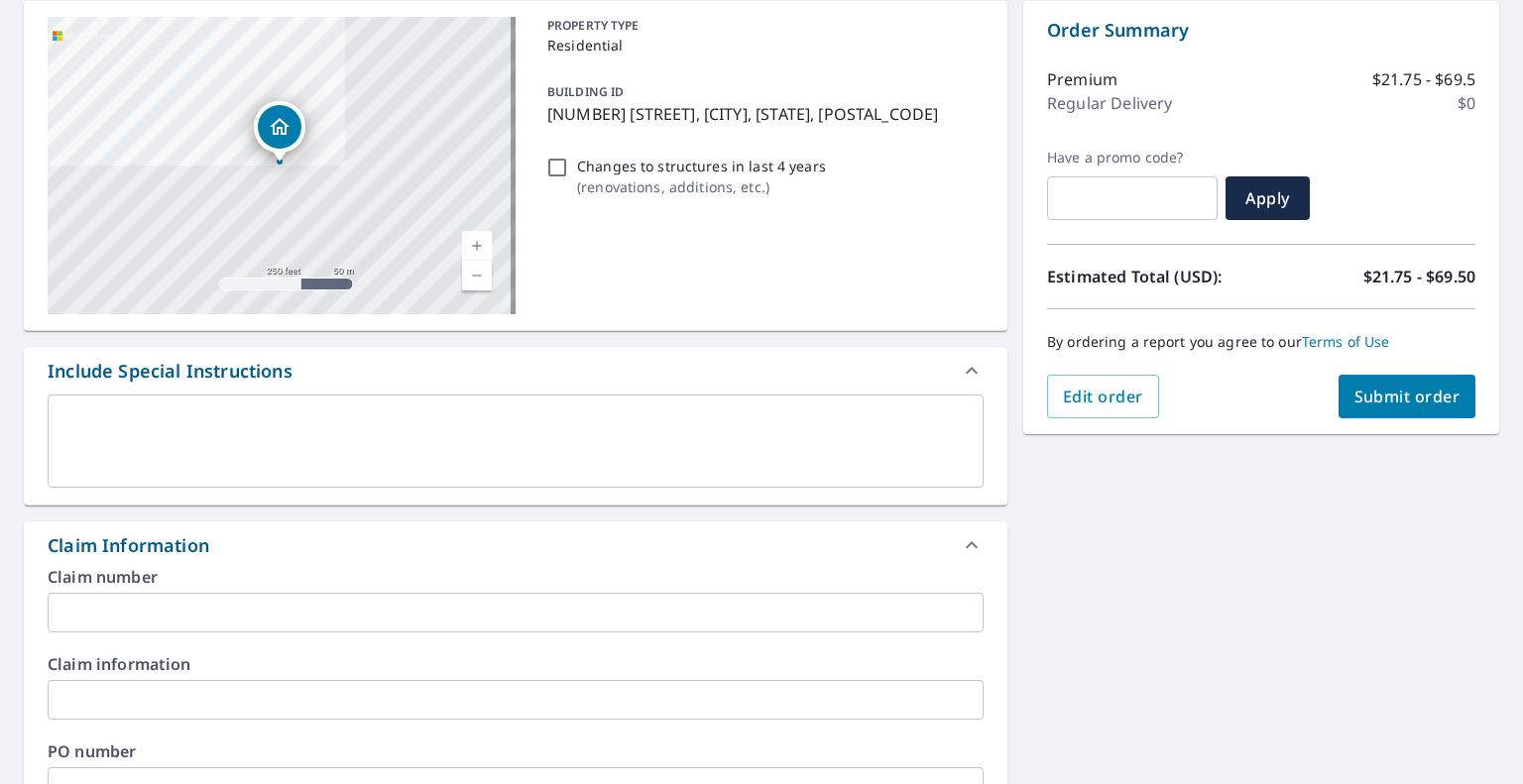 click at bounding box center (516, 613) 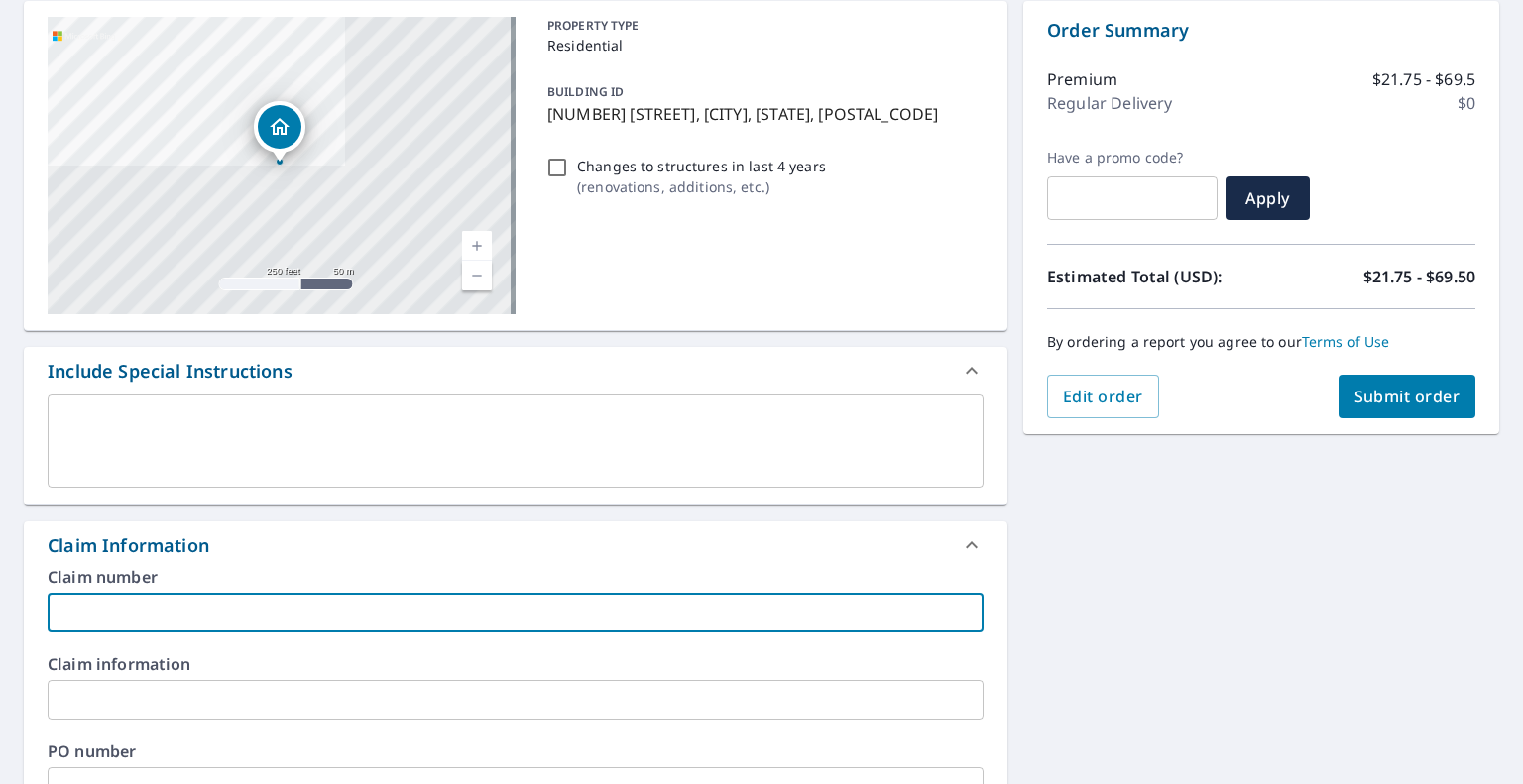 paste on "20615116" 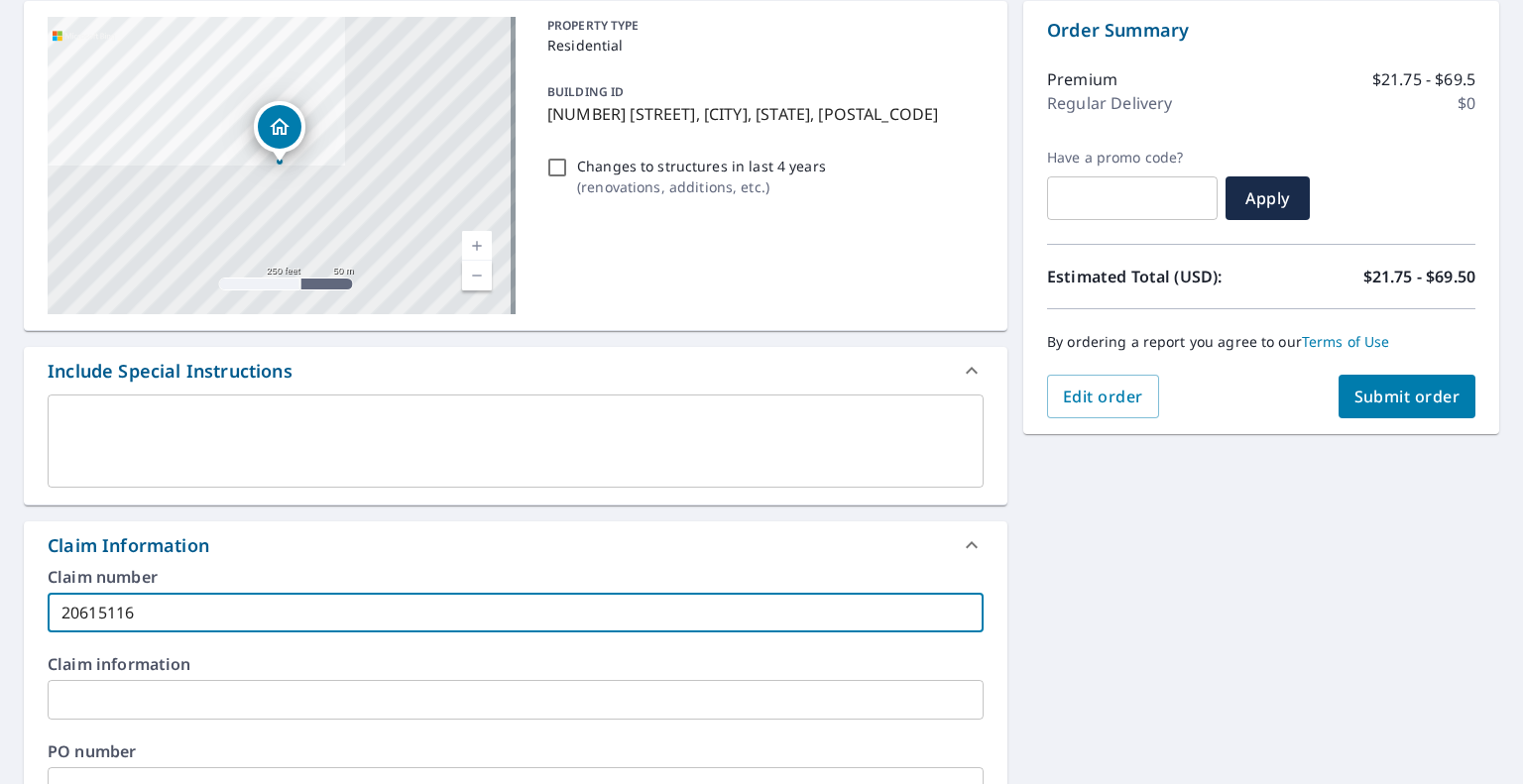 type on "20615116" 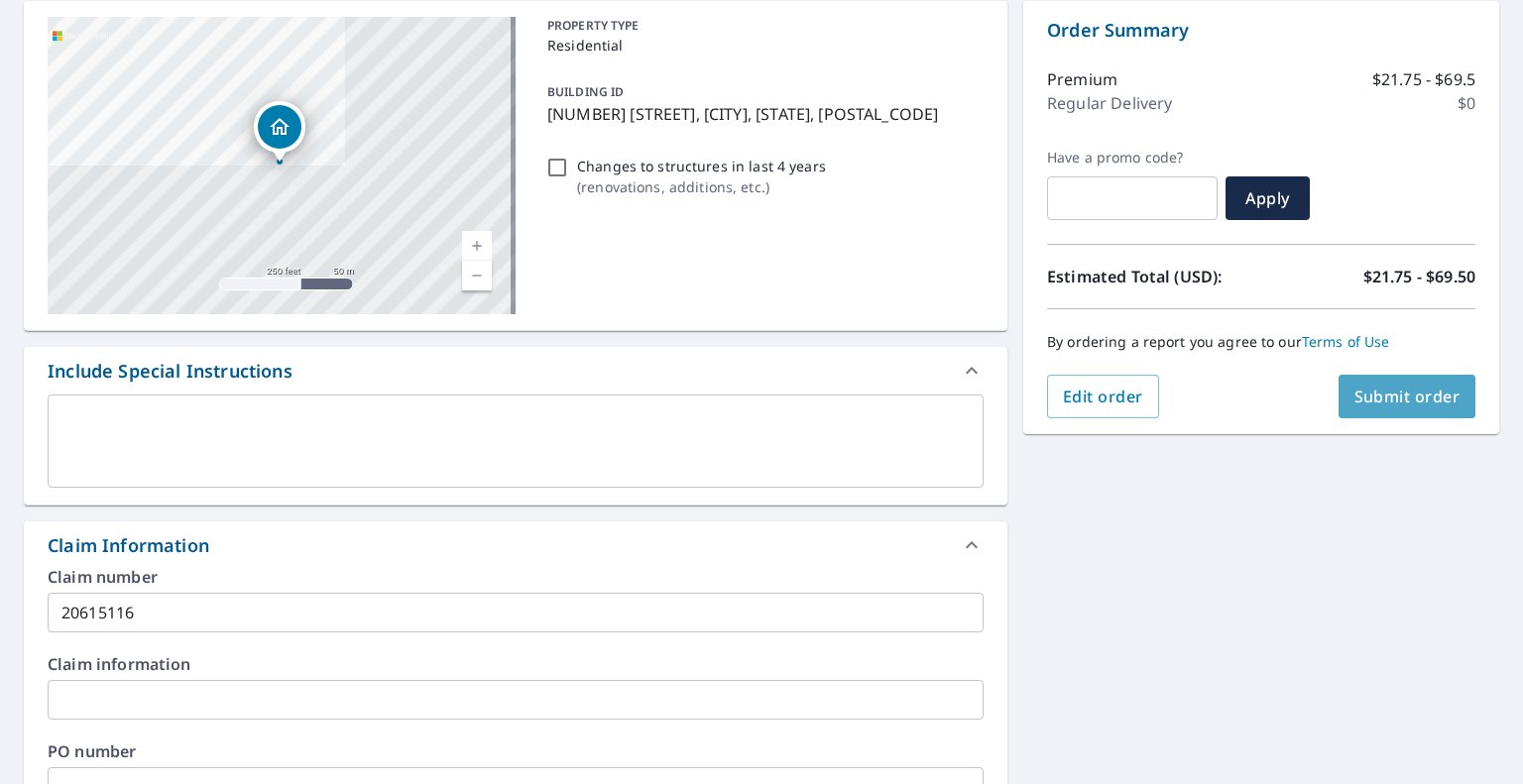 click on "Submit order" at bounding box center (1407, 396) 